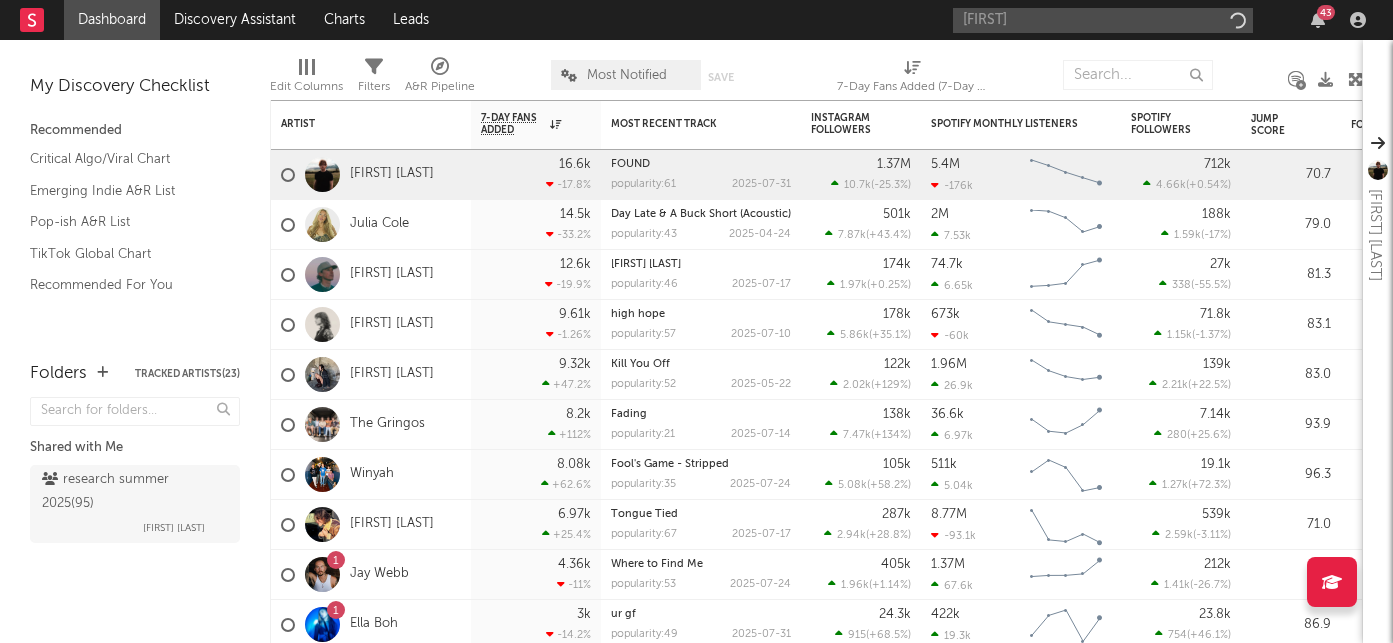 scroll, scrollTop: 0, scrollLeft: 0, axis: both 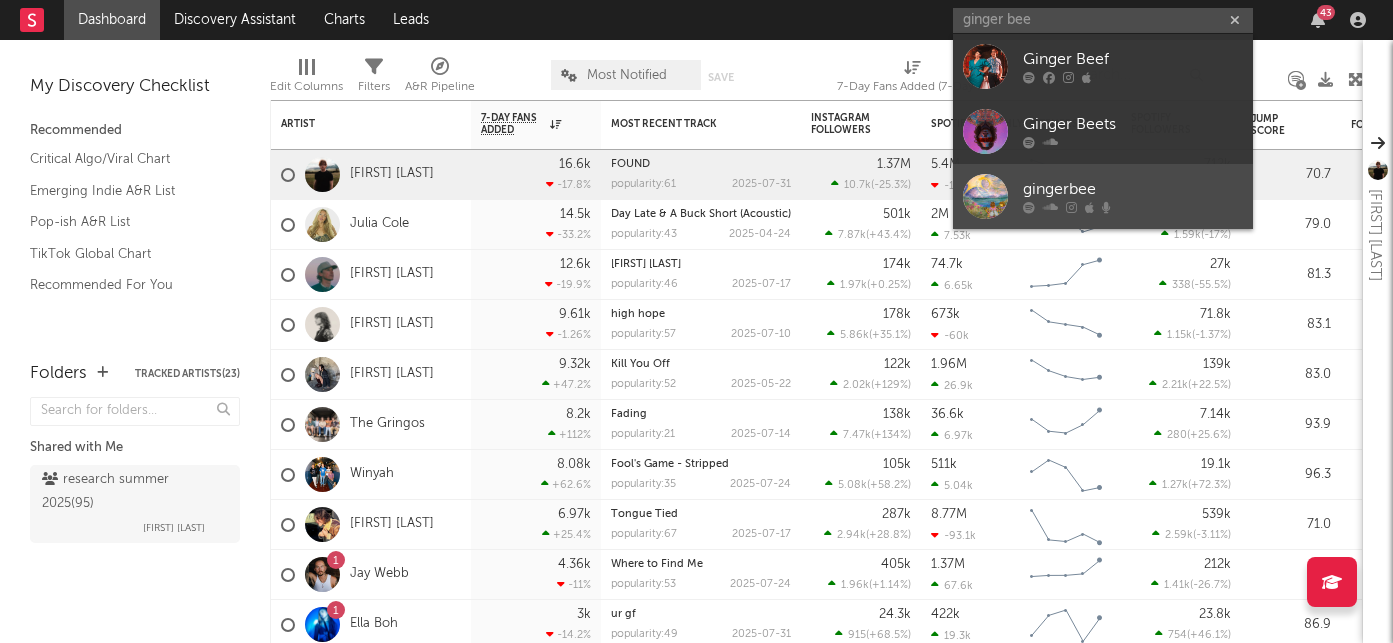 type on "ginger bee" 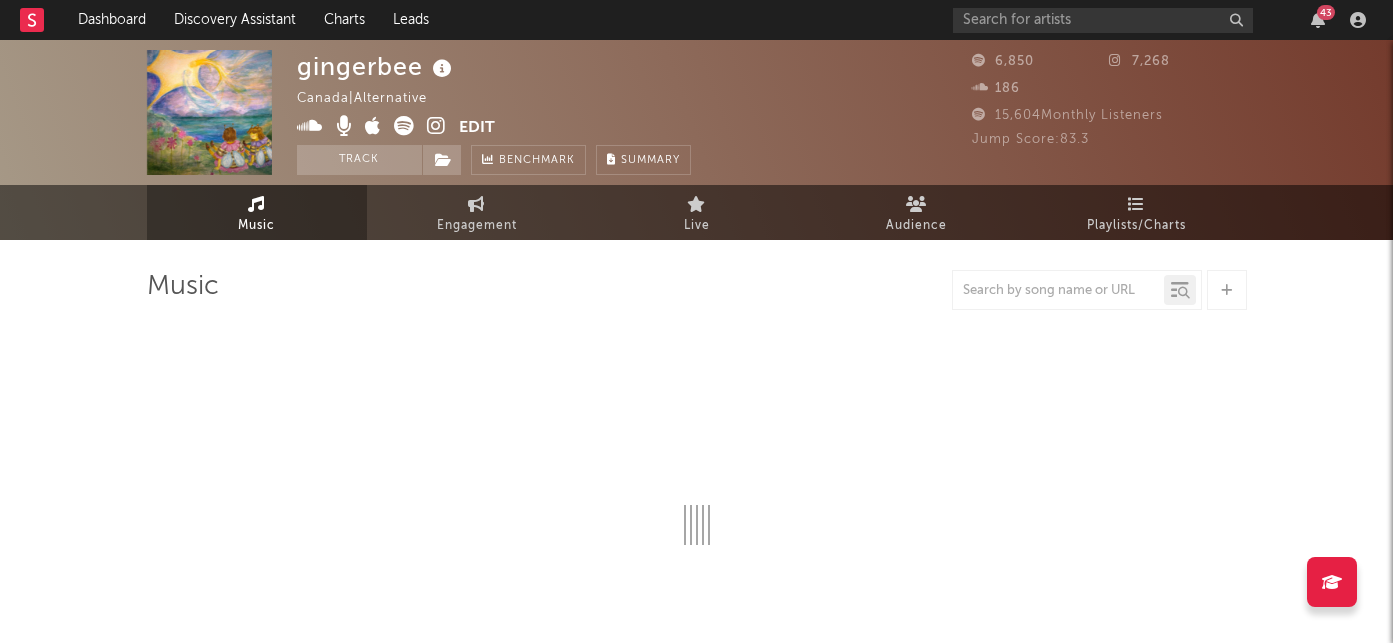 select on "1w" 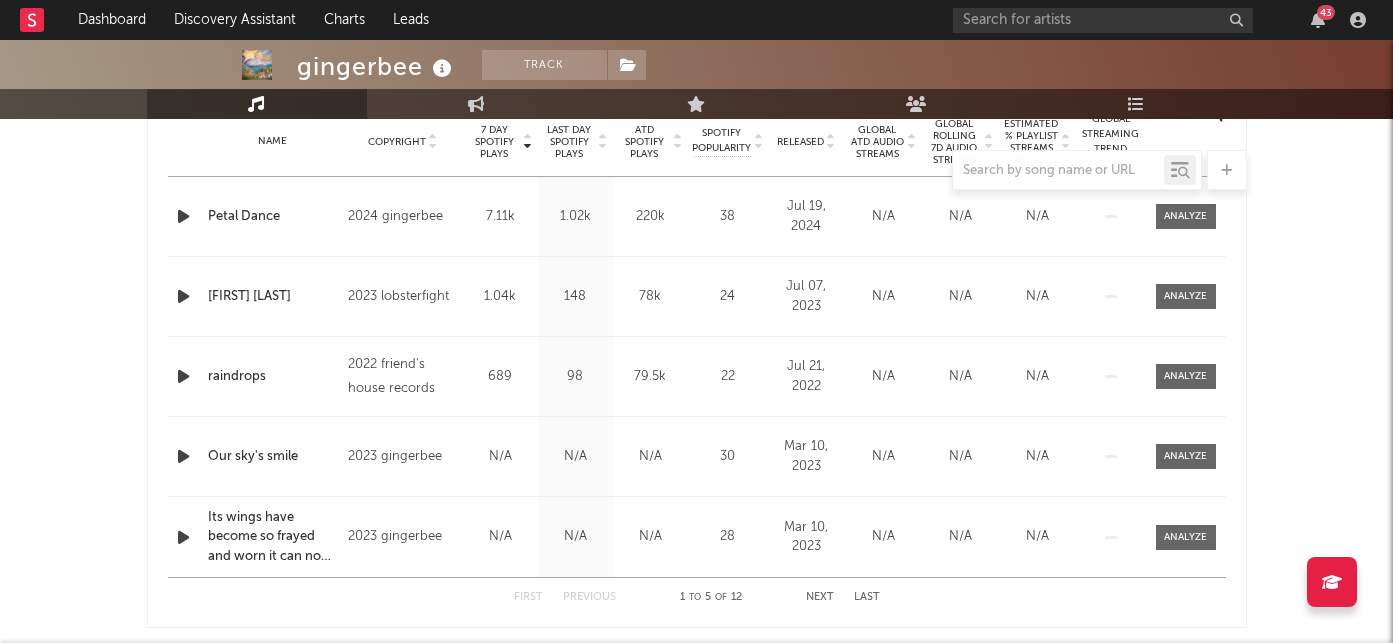 scroll, scrollTop: 825, scrollLeft: 0, axis: vertical 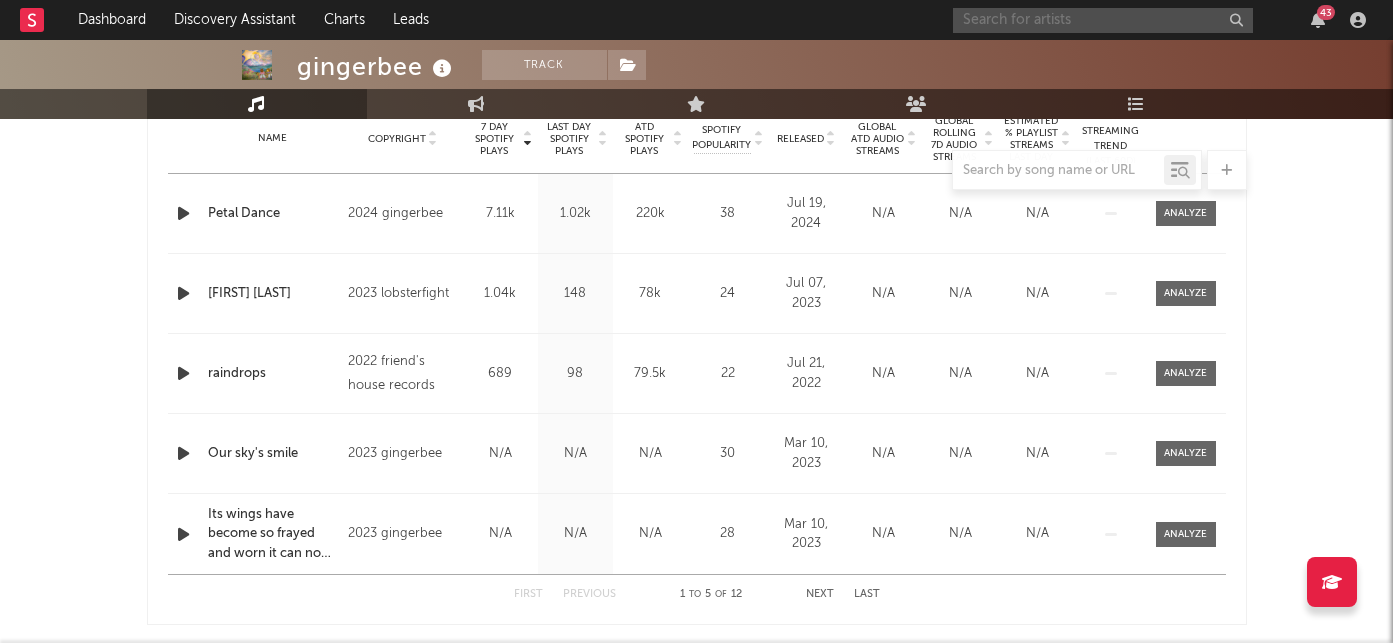 click at bounding box center [1103, 20] 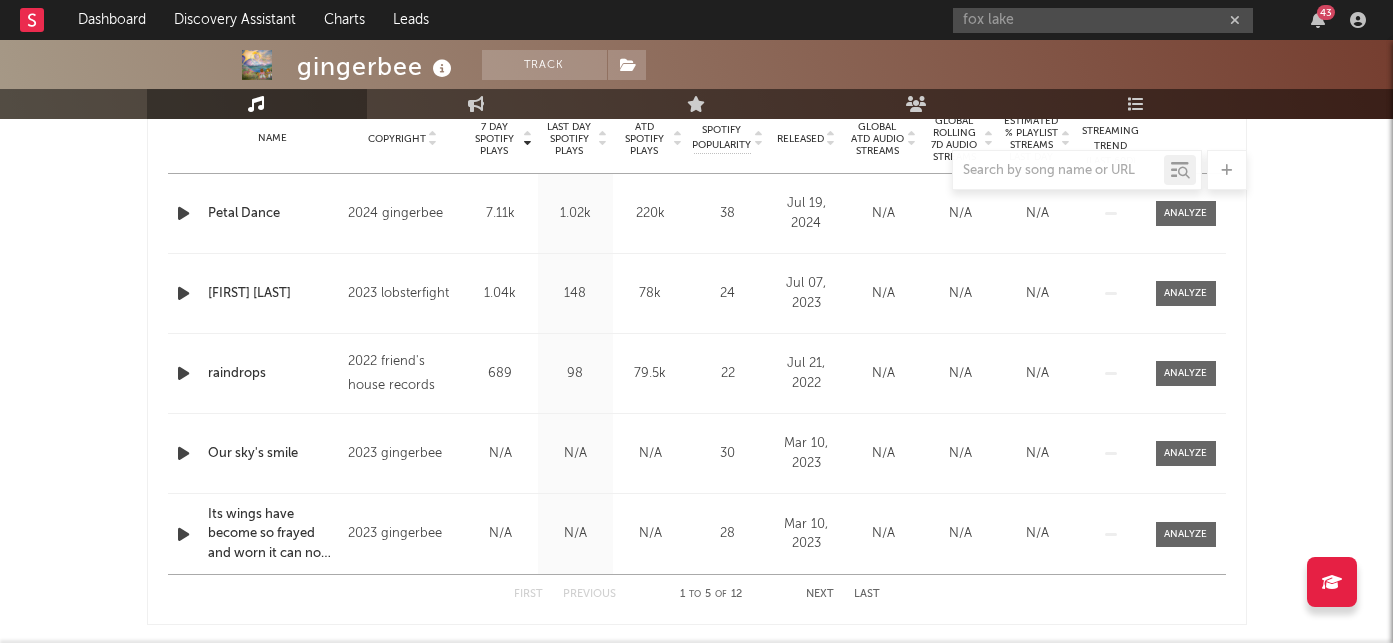 click on "fox lake 43" at bounding box center [1163, 20] 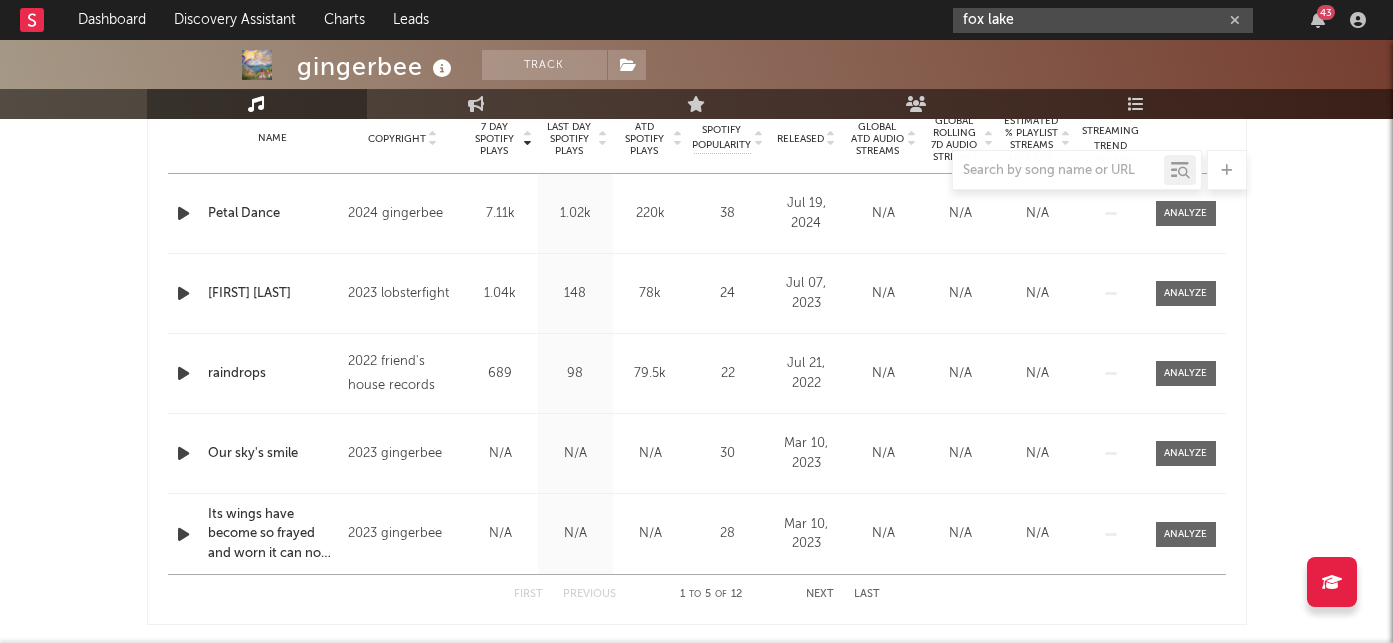 click on "fox lake" at bounding box center [1103, 20] 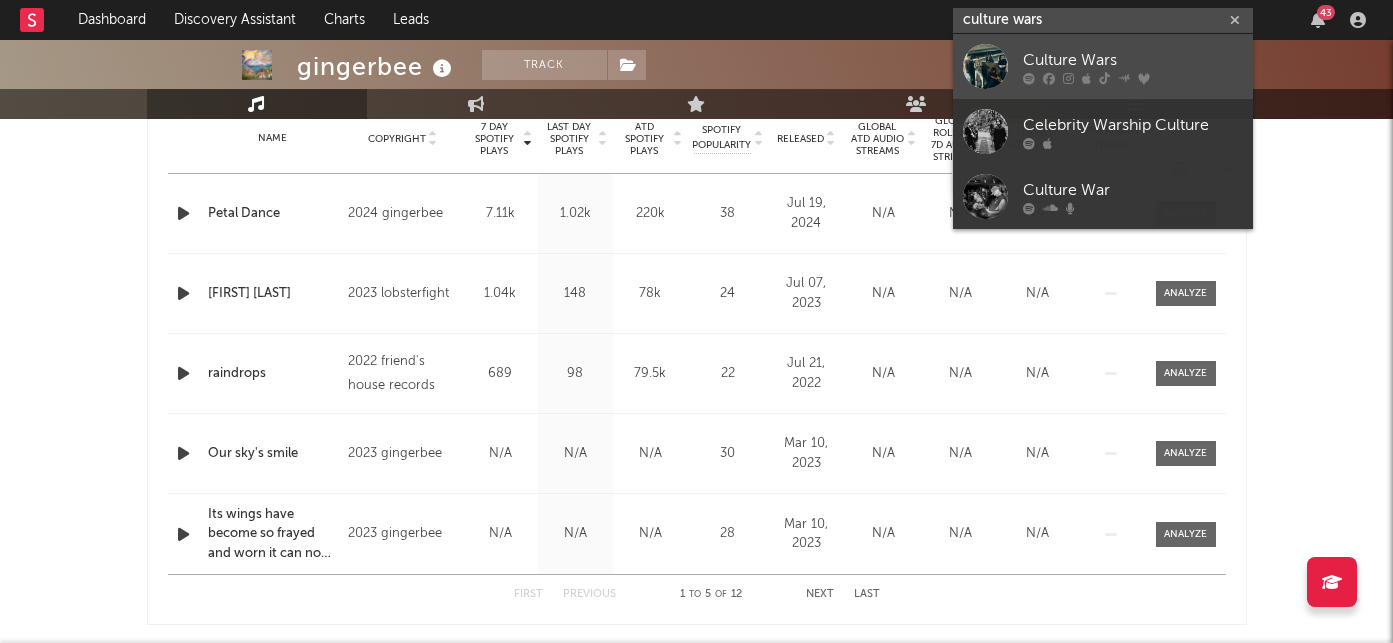 type on "culture wars" 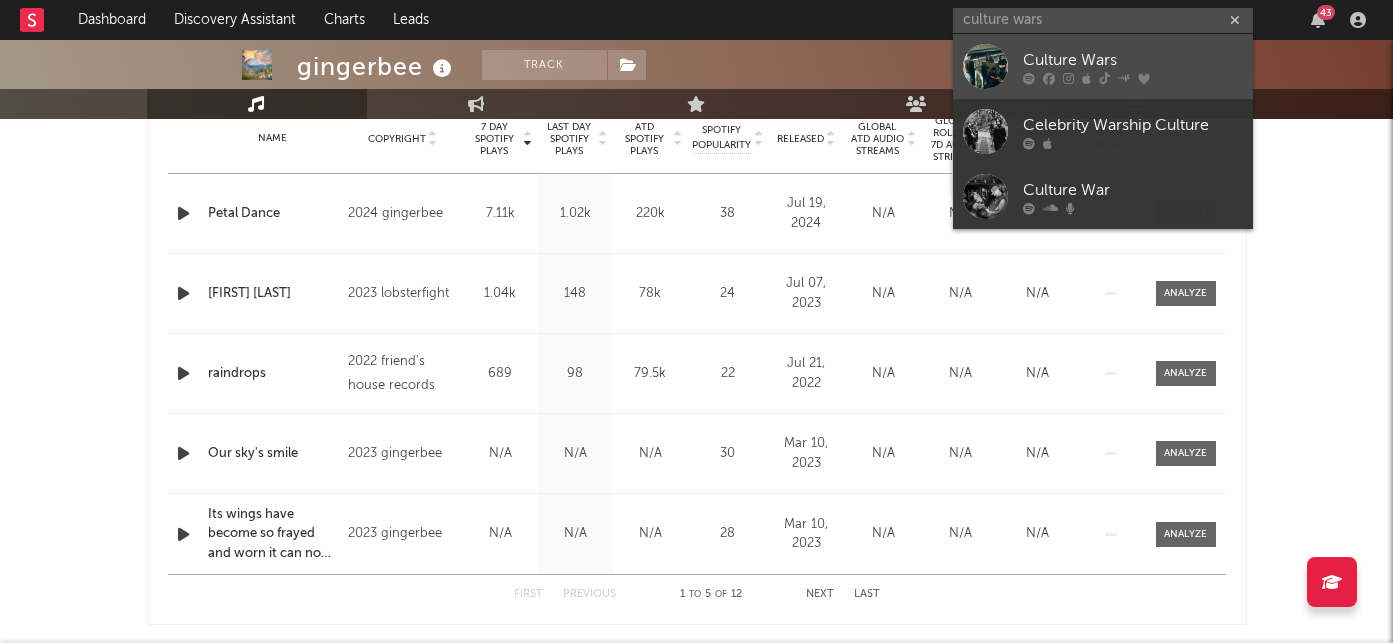 click on "Culture Wars" at bounding box center [1133, 60] 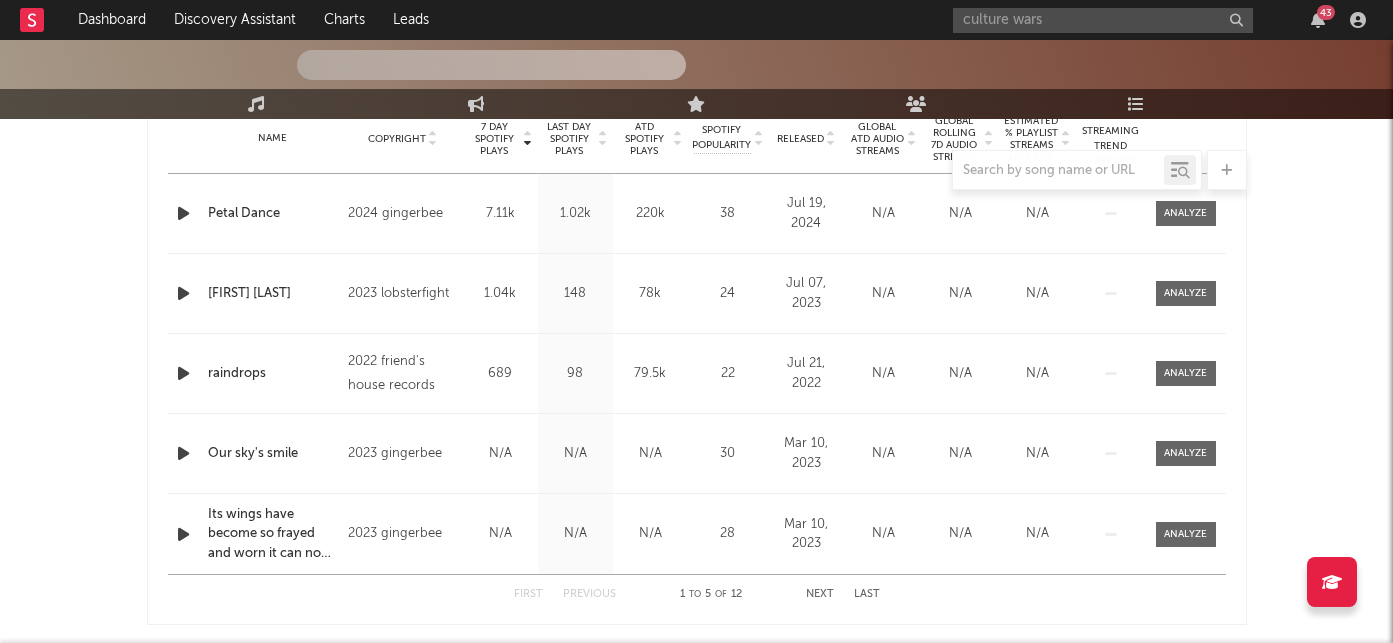 type 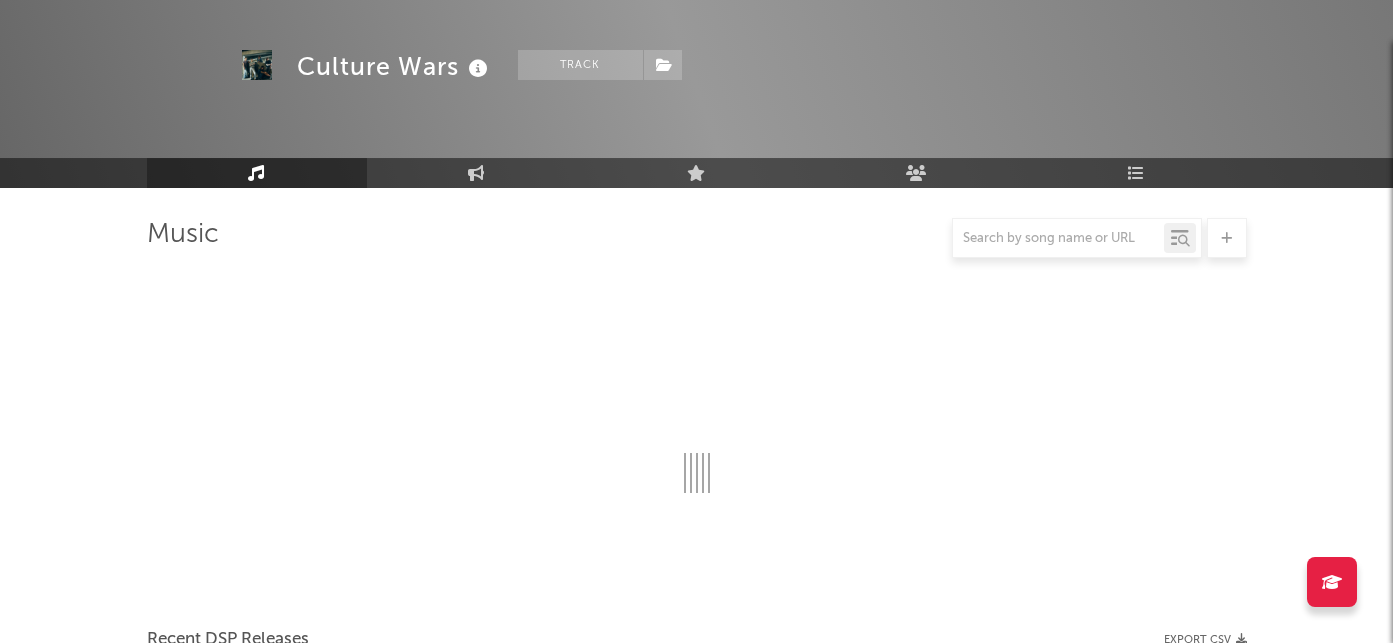 scroll, scrollTop: 825, scrollLeft: 0, axis: vertical 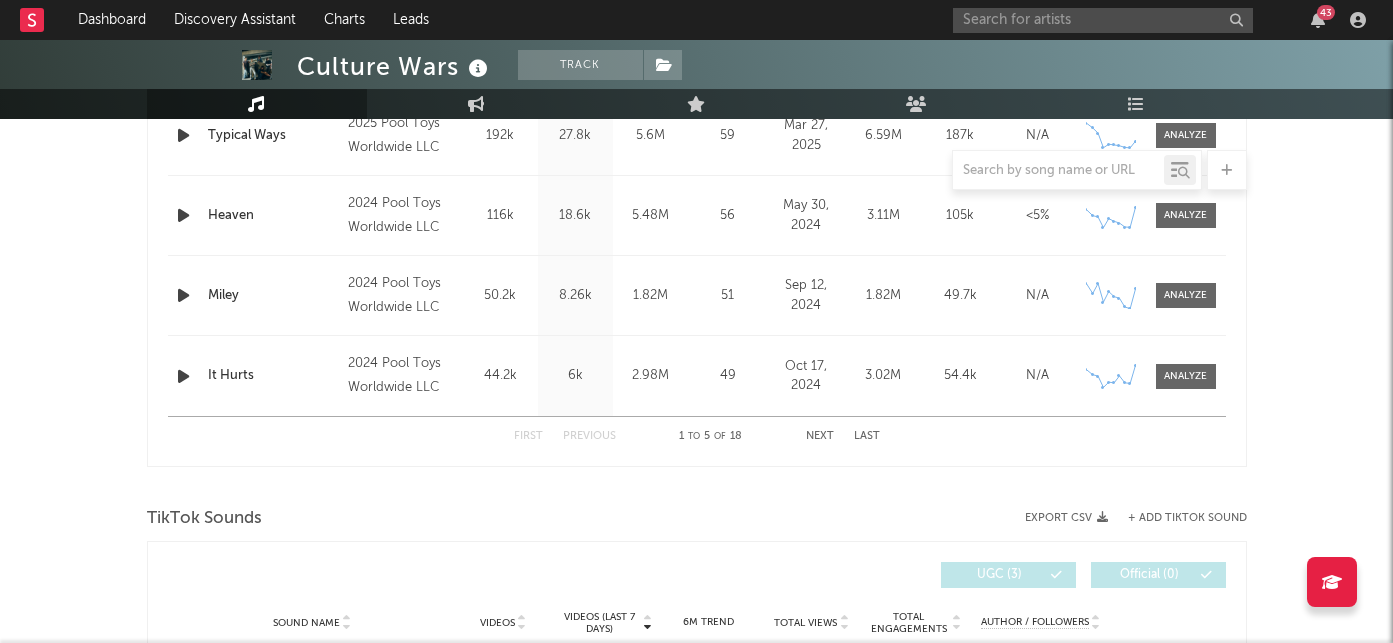 select on "6m" 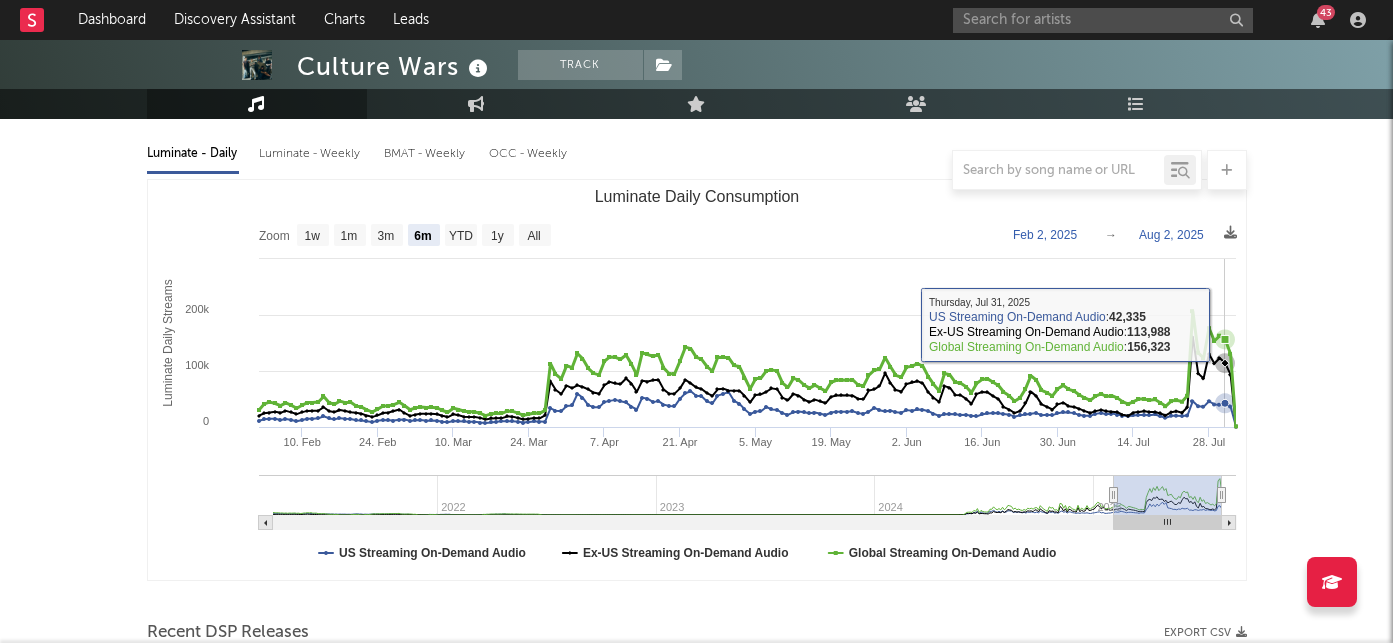 scroll, scrollTop: 0, scrollLeft: 0, axis: both 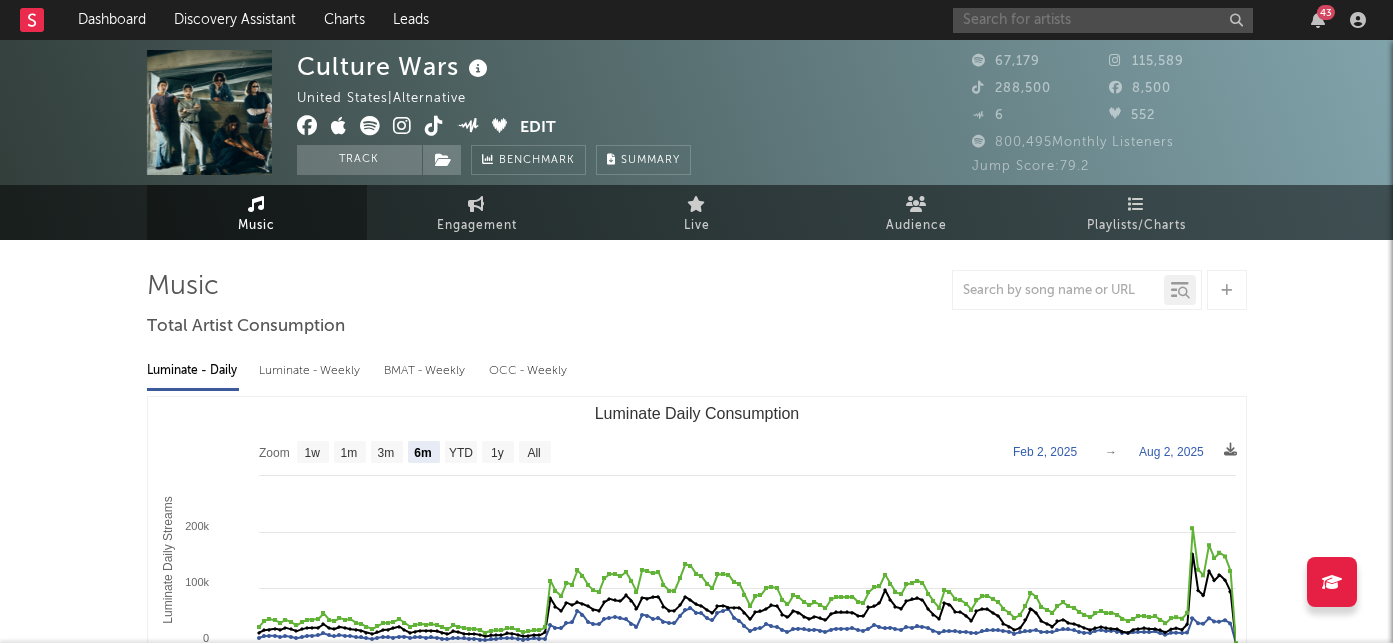 click at bounding box center [1103, 20] 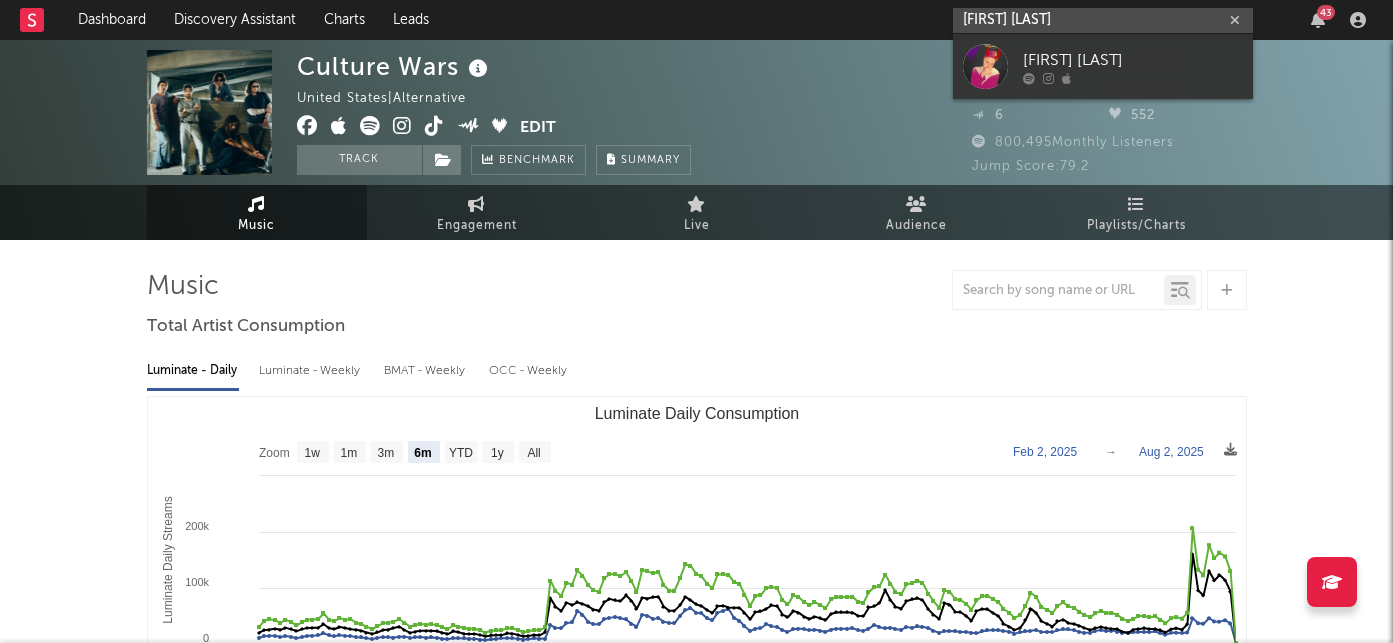 click on "kylie russell" at bounding box center [1103, 20] 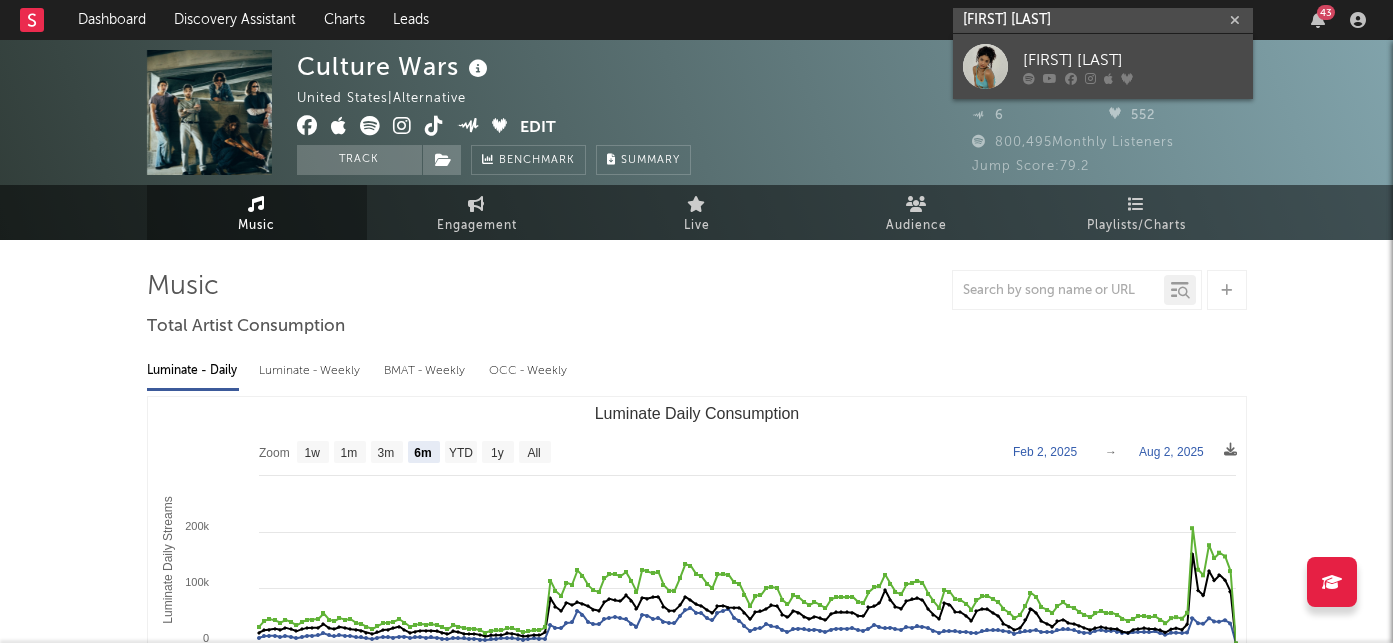 type on "kylee russell" 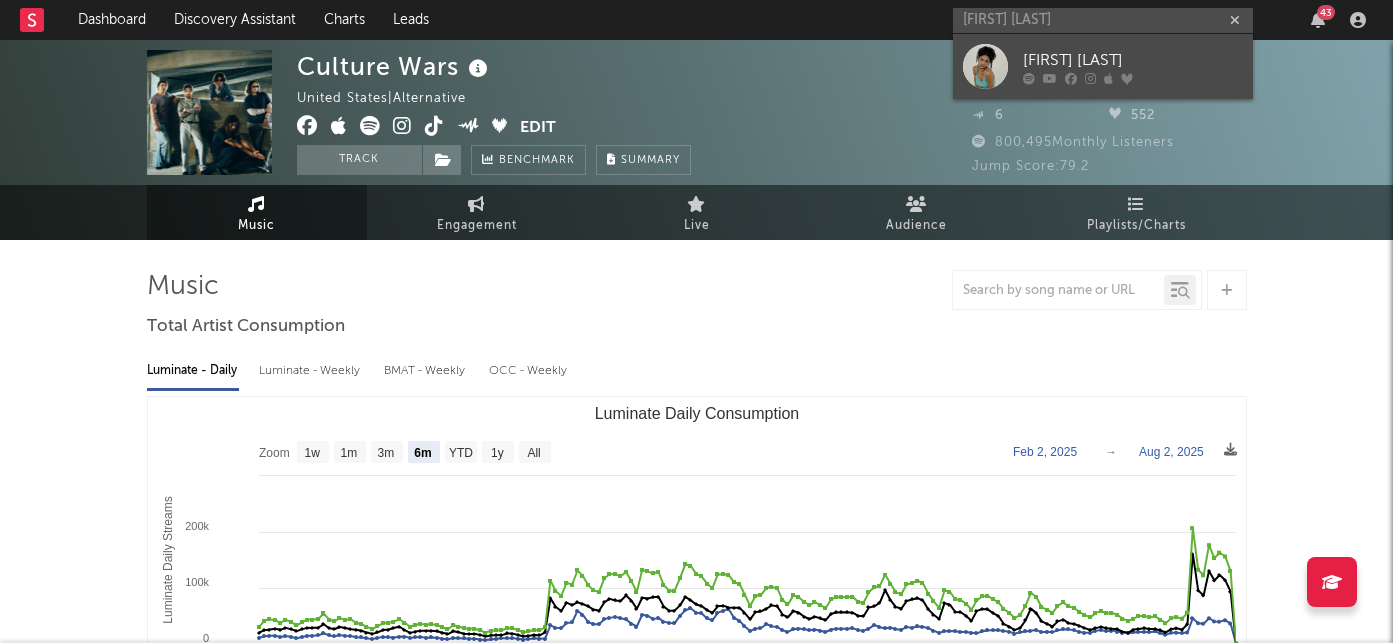 click on "[FIRST] [LAST]" at bounding box center (1133, 60) 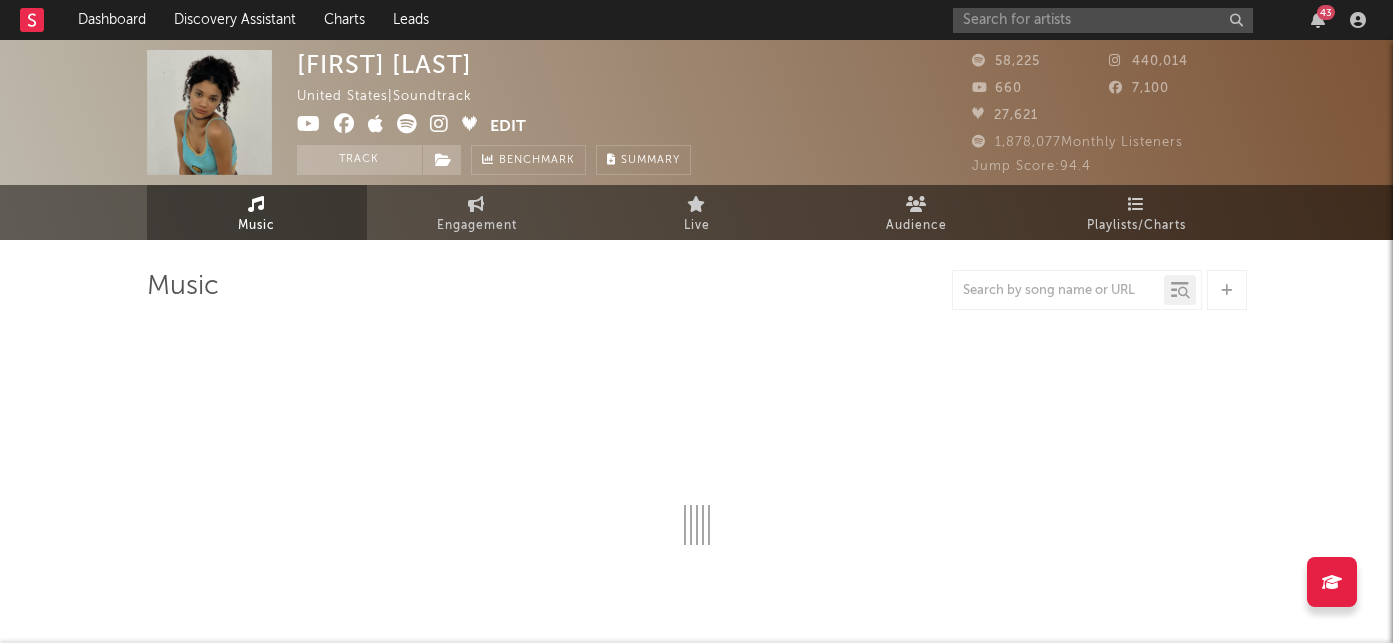 select on "1w" 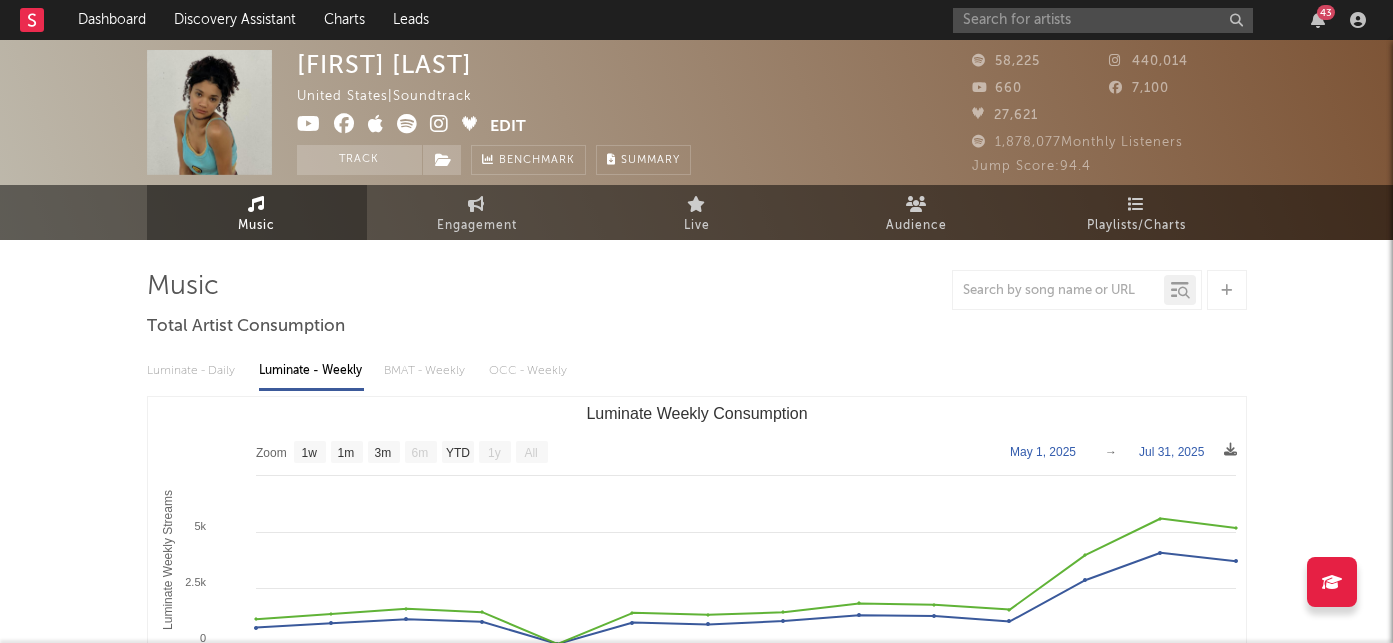 click at bounding box center [439, 124] 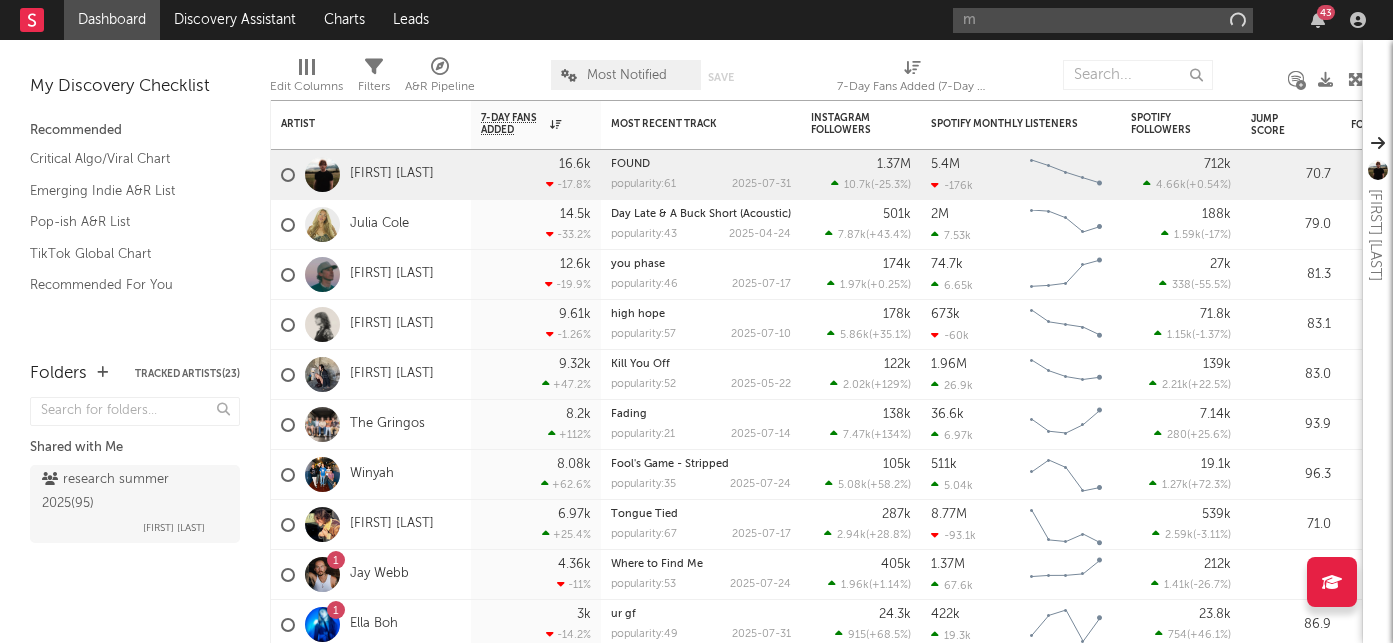 scroll, scrollTop: 0, scrollLeft: 0, axis: both 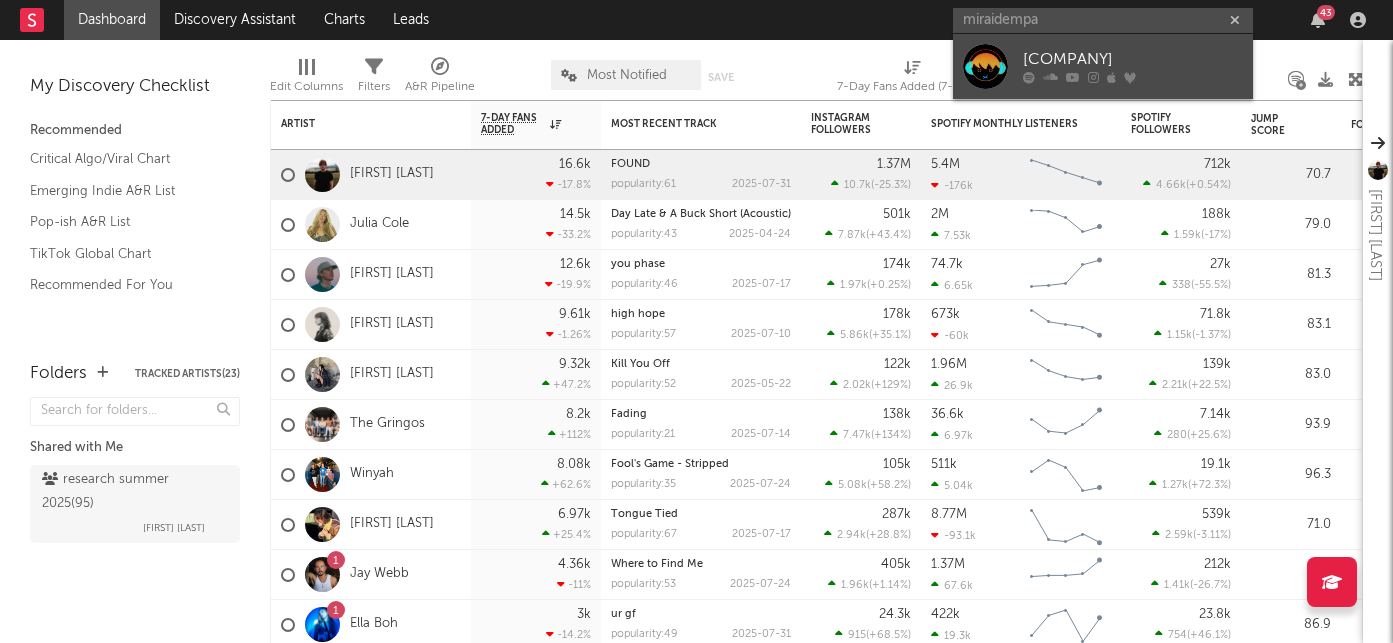 type on "miraidempa" 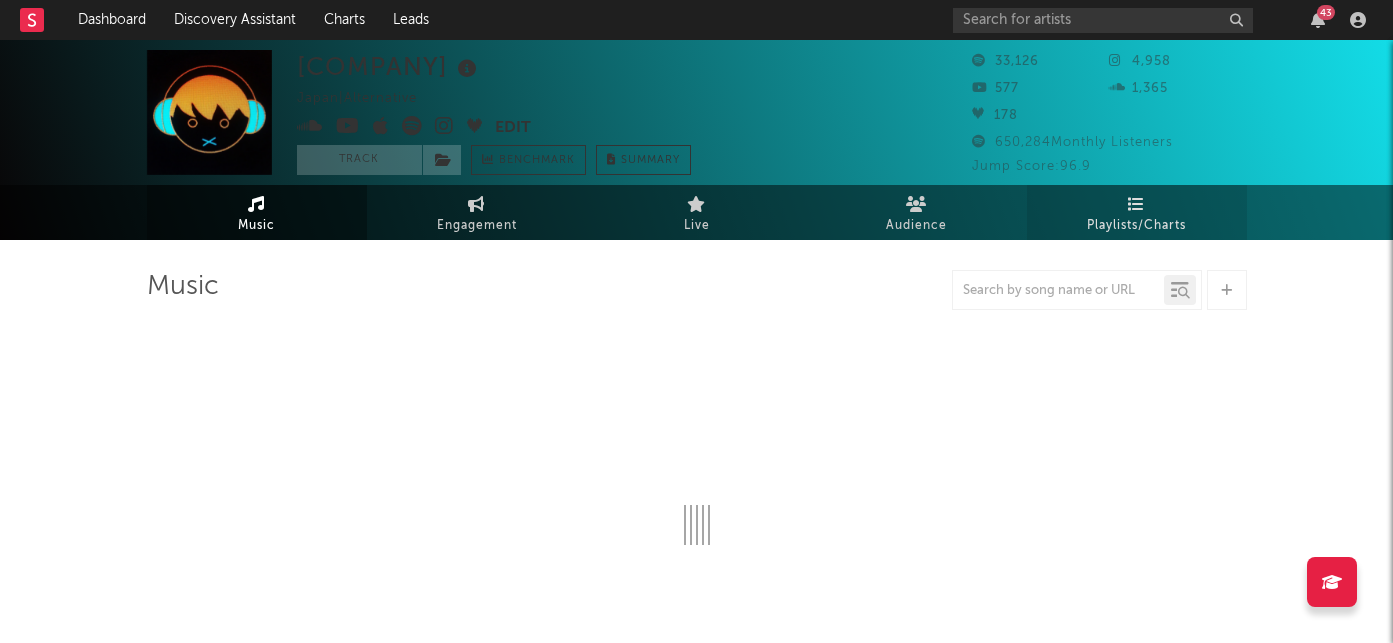 select on "6m" 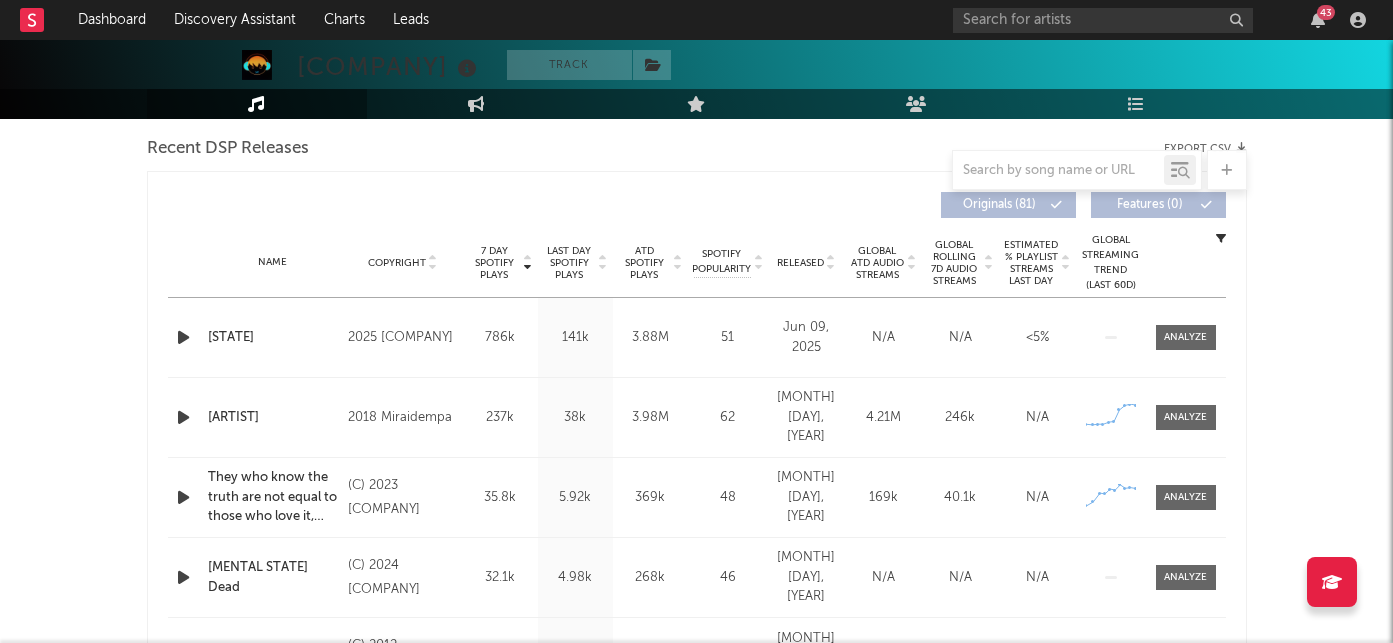 scroll, scrollTop: 716, scrollLeft: 0, axis: vertical 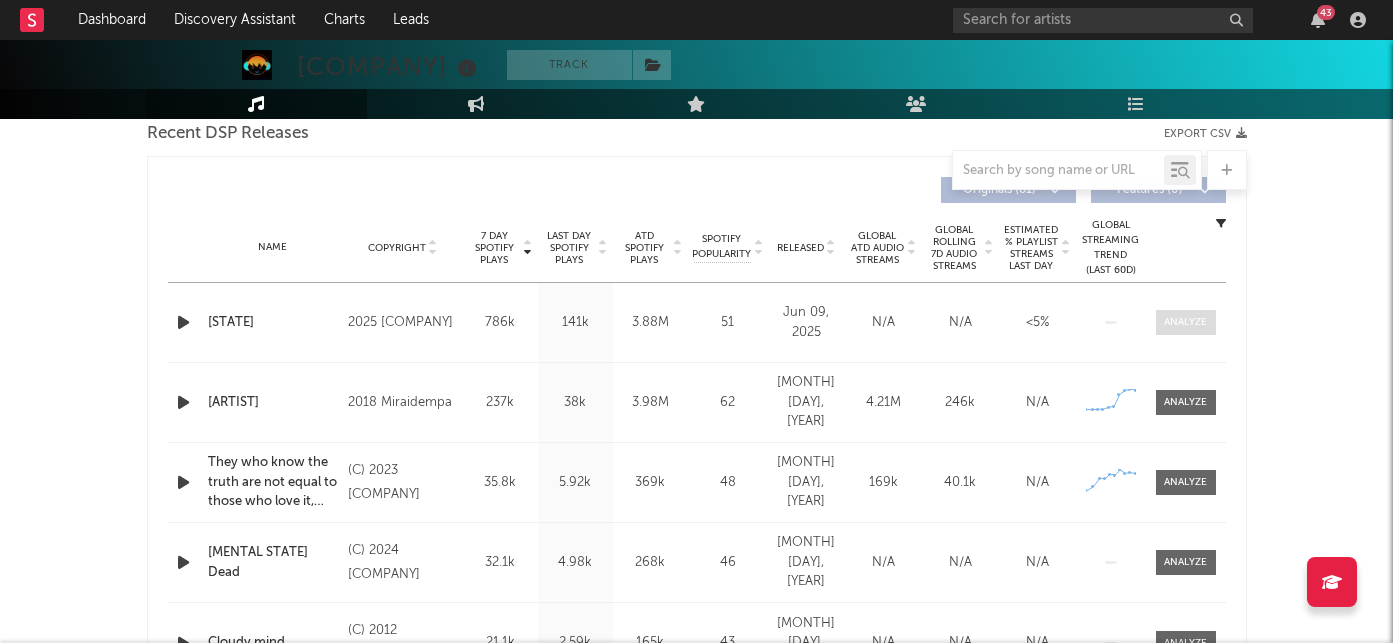 click at bounding box center [1185, 322] 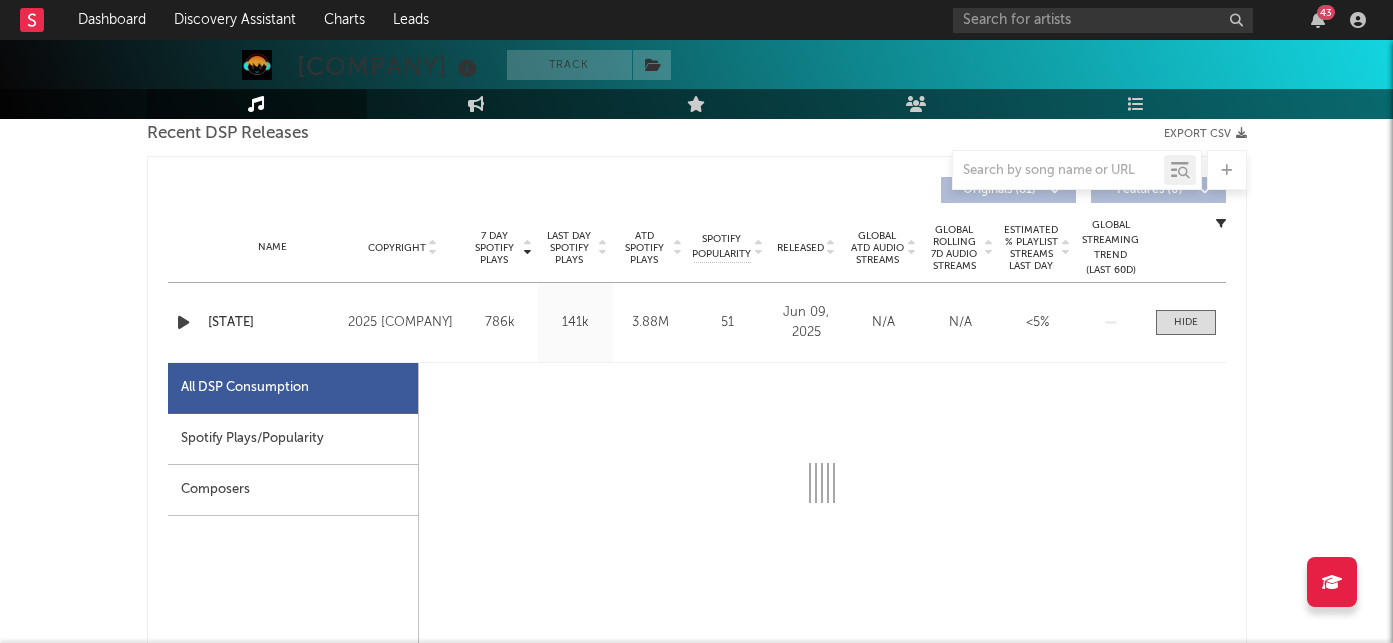 select on "1w" 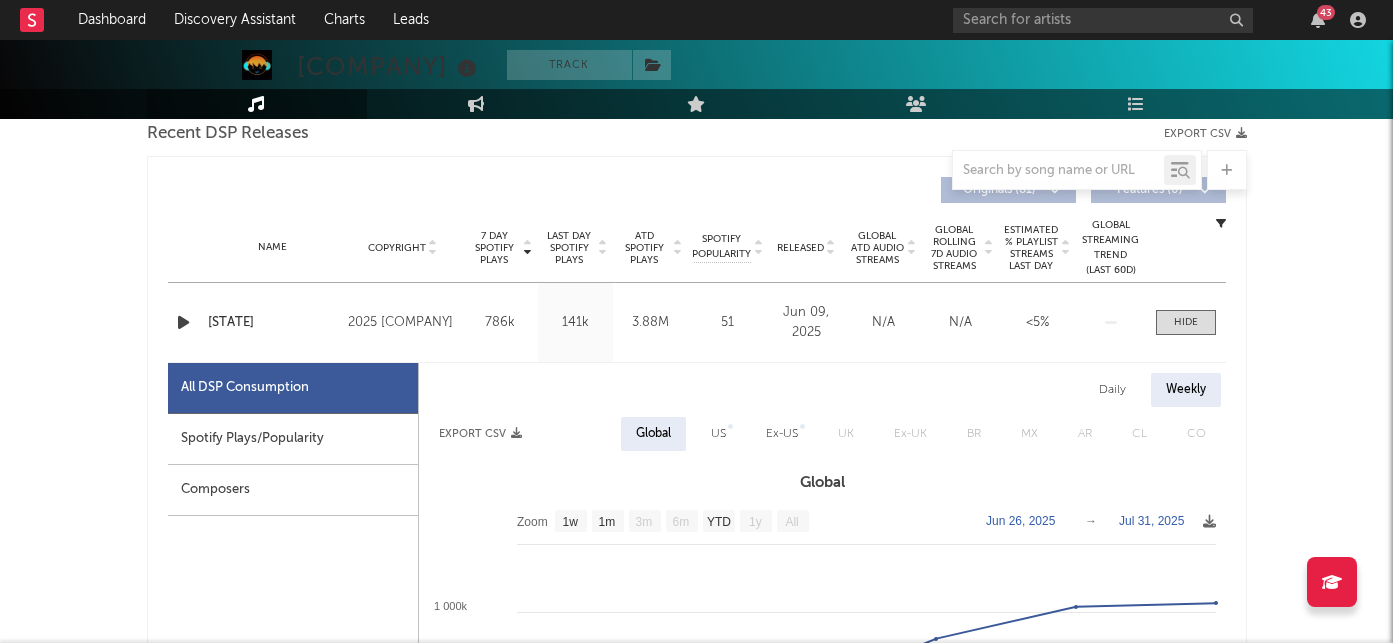 click on "Spotify Plays/Popularity" at bounding box center (293, 439) 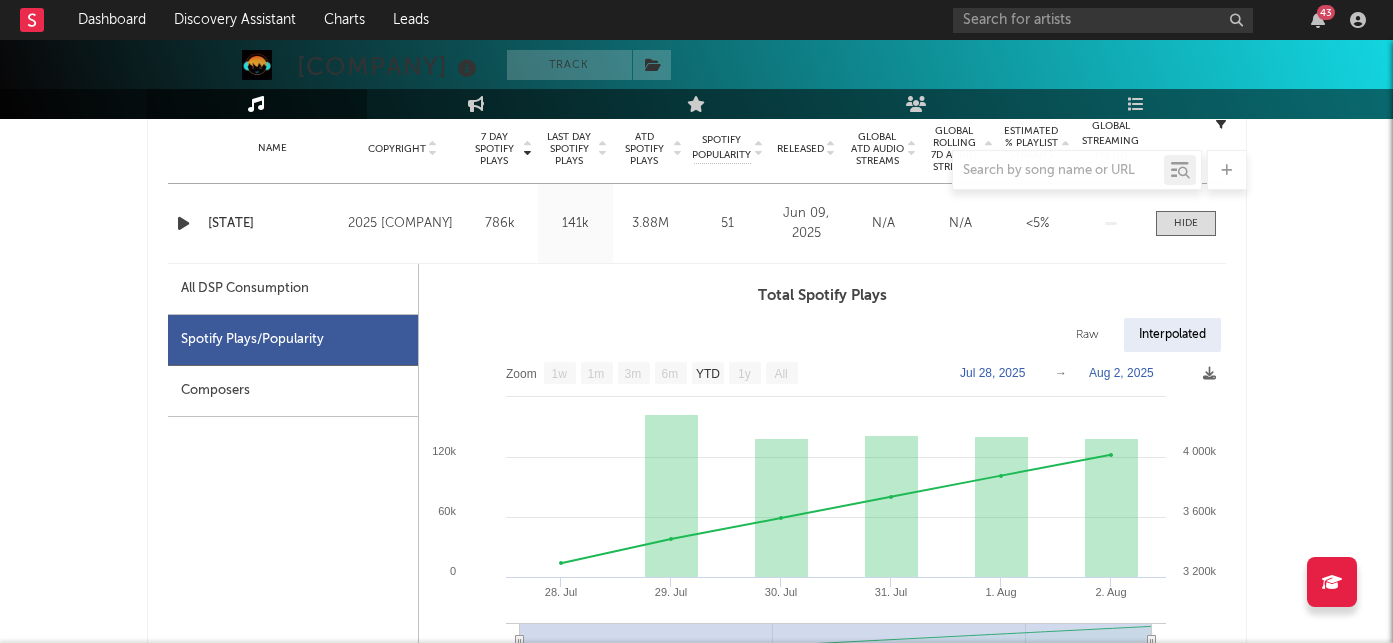 scroll, scrollTop: 830, scrollLeft: 0, axis: vertical 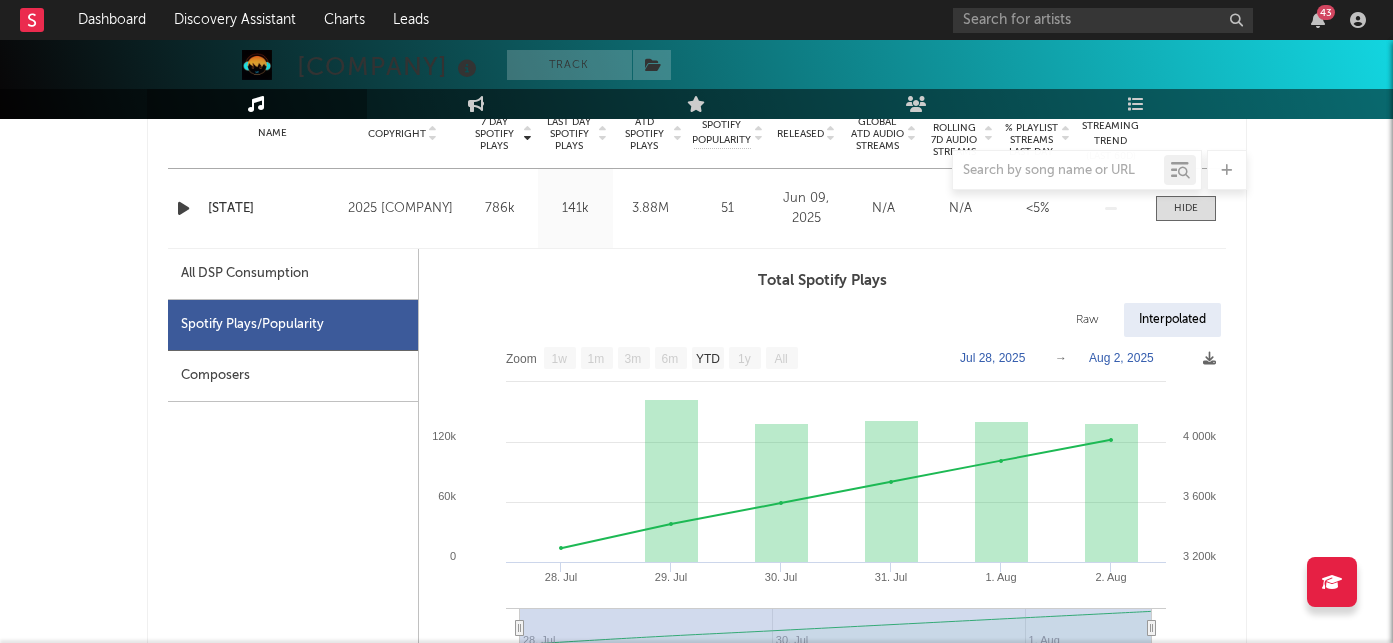 click on "All DSP Consumption" at bounding box center (245, 274) 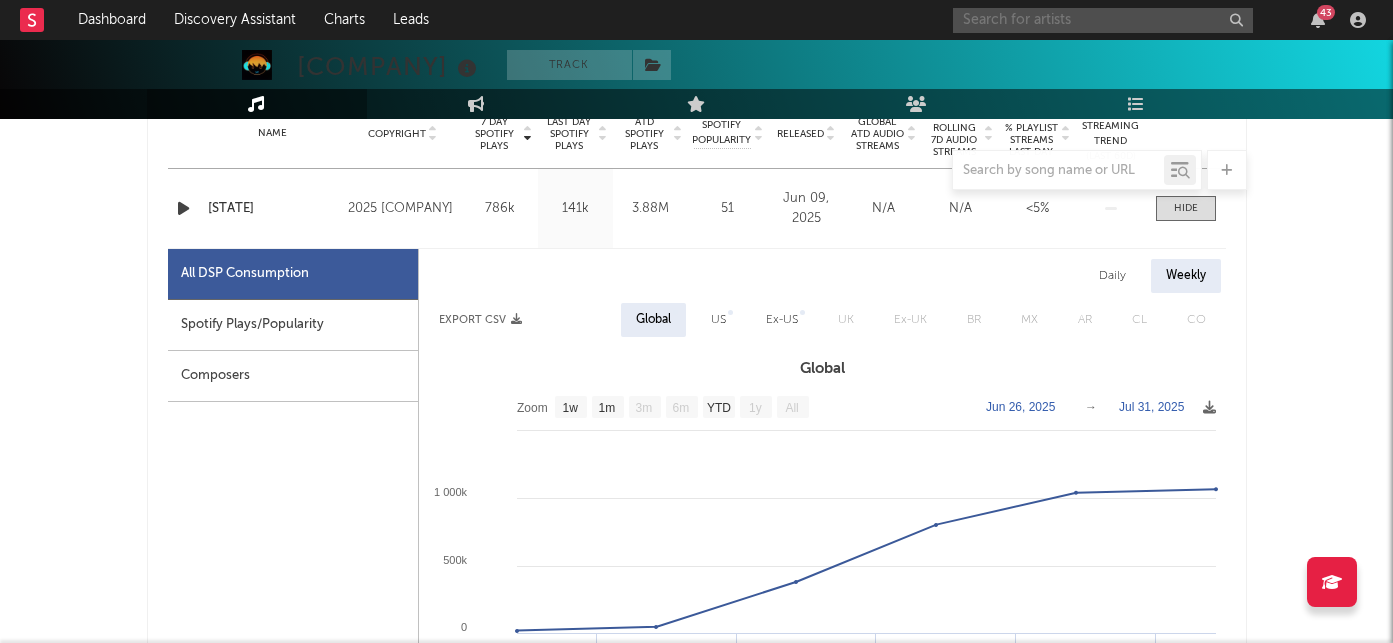 click at bounding box center (1103, 20) 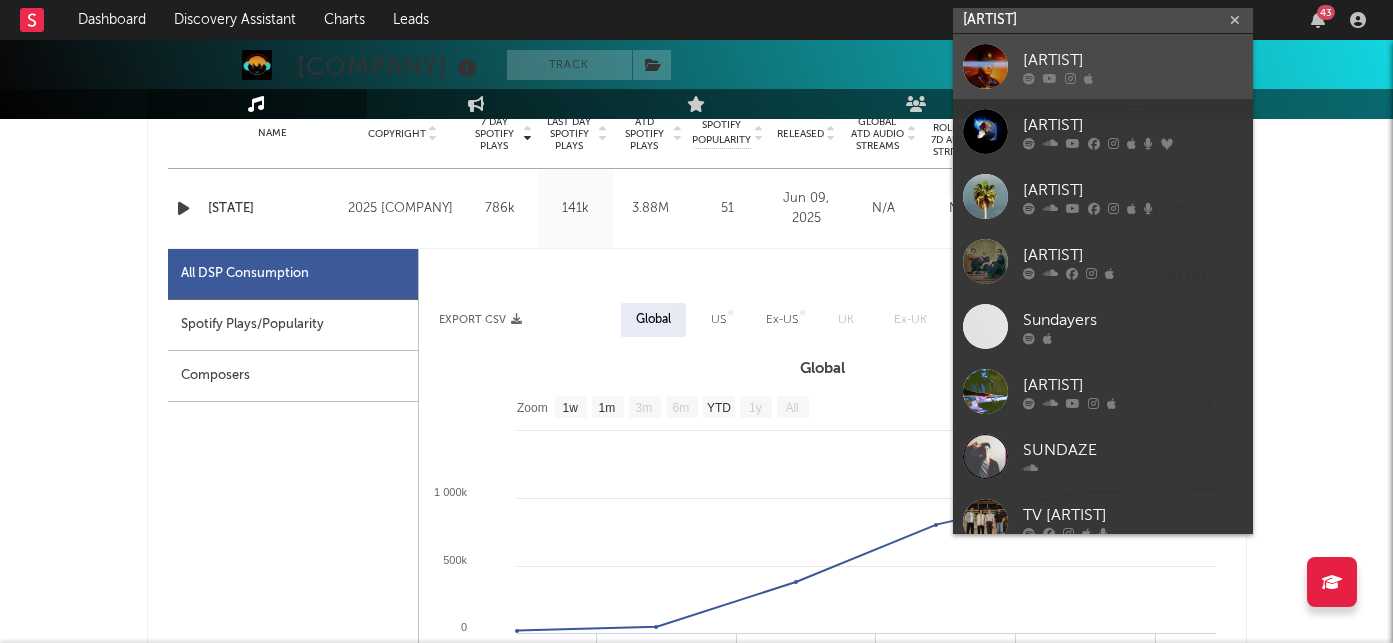 type on "[ARTIST]" 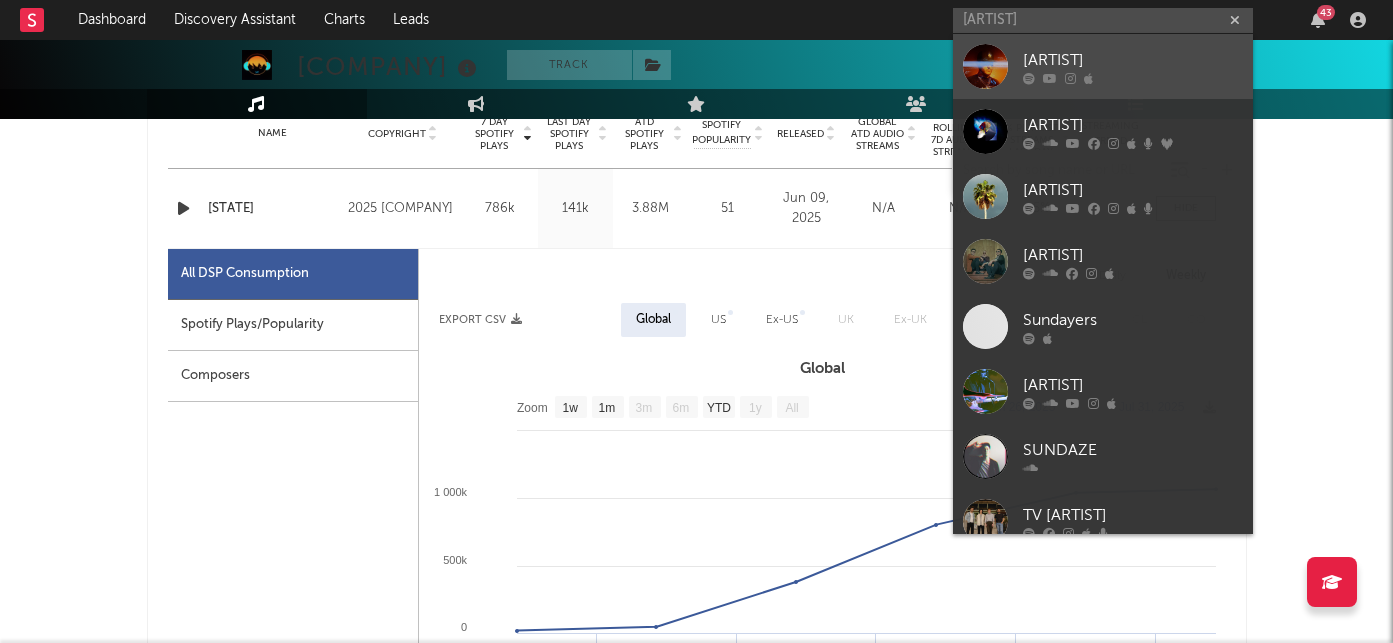 click on "[ARTIST]" at bounding box center (1133, 60) 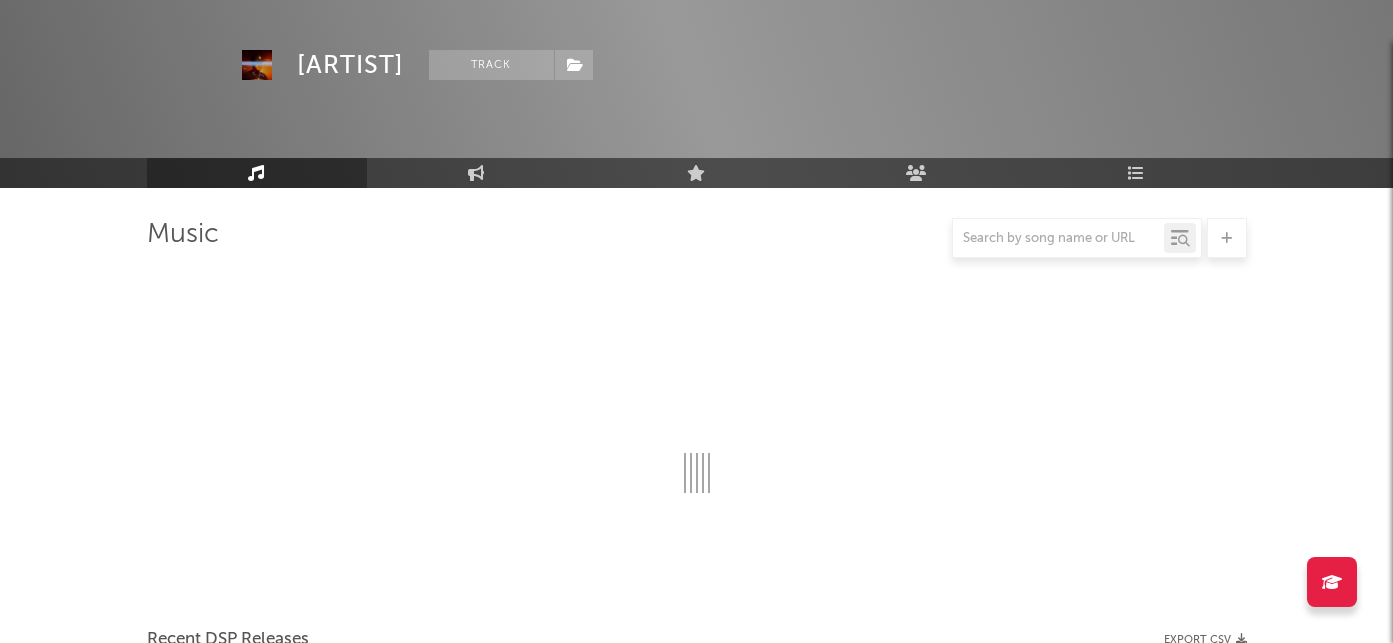 scroll, scrollTop: 830, scrollLeft: 0, axis: vertical 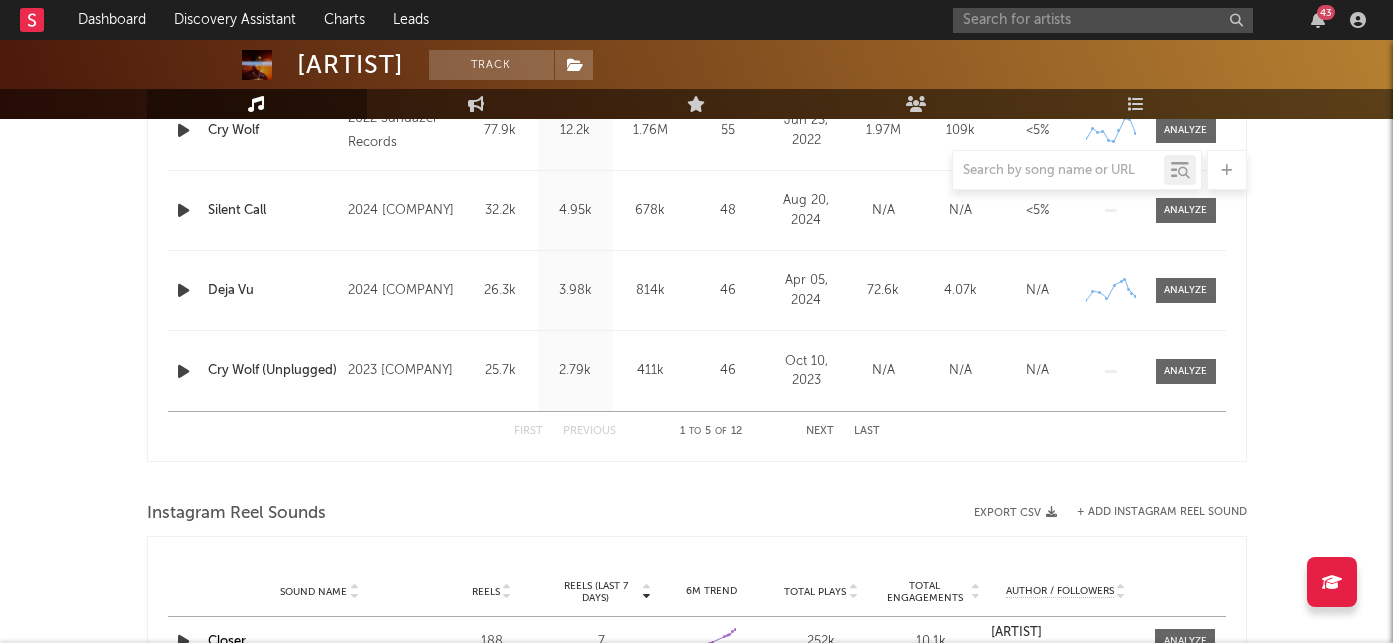 select on "6m" 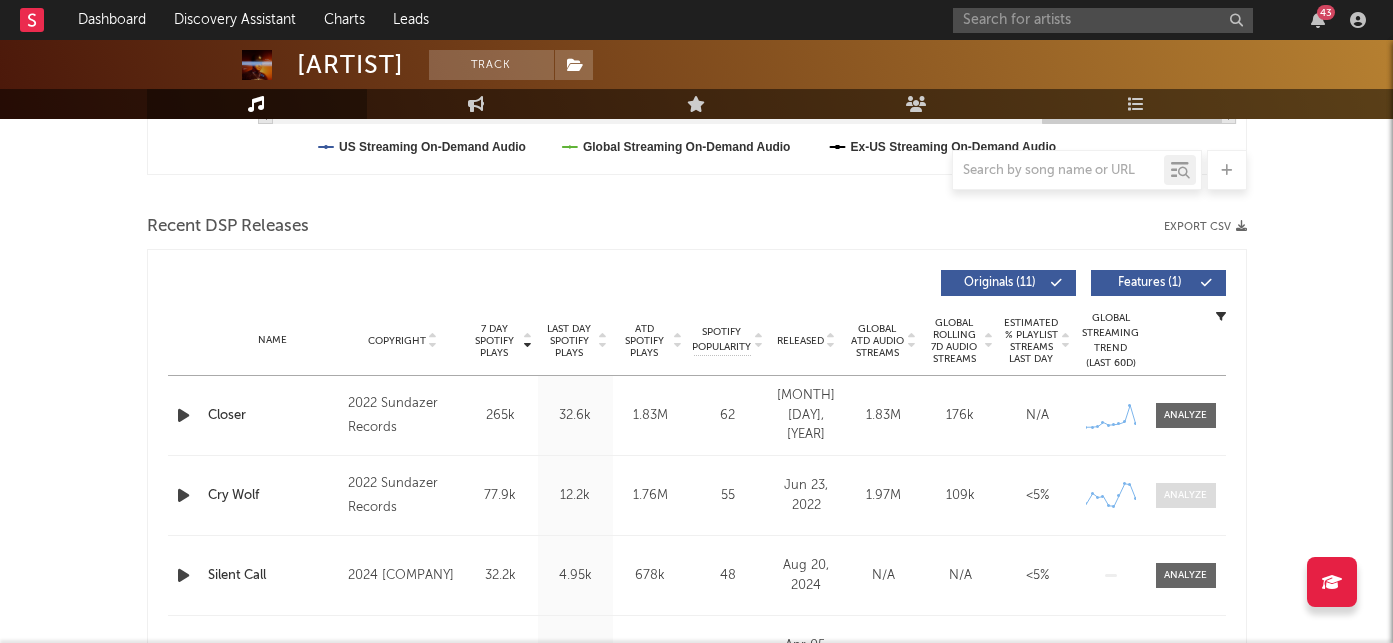 scroll, scrollTop: 568, scrollLeft: 0, axis: vertical 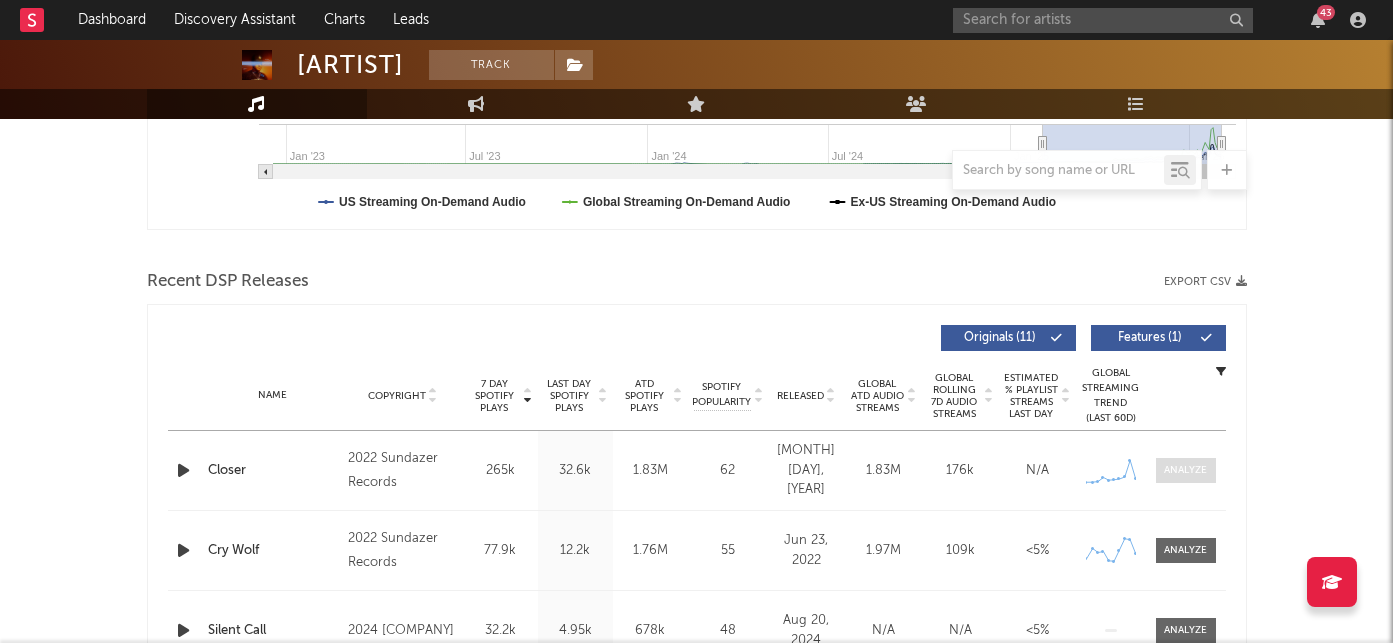 click at bounding box center (1185, 470) 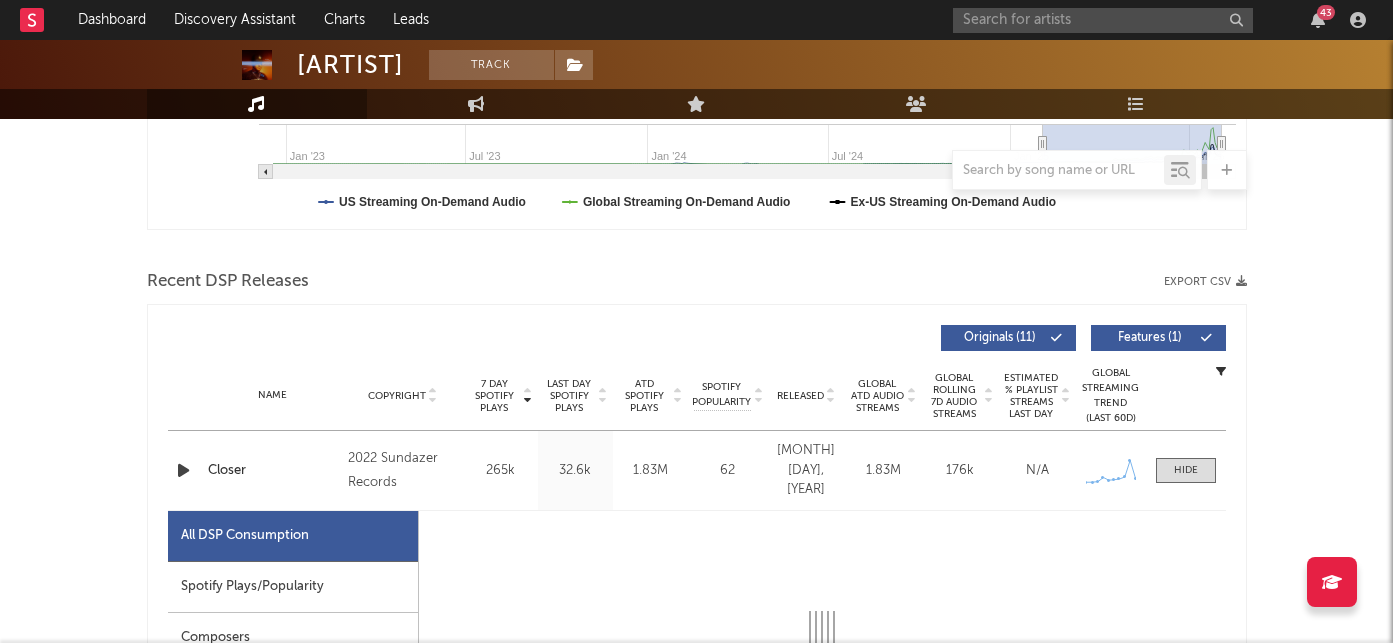 select on "1w" 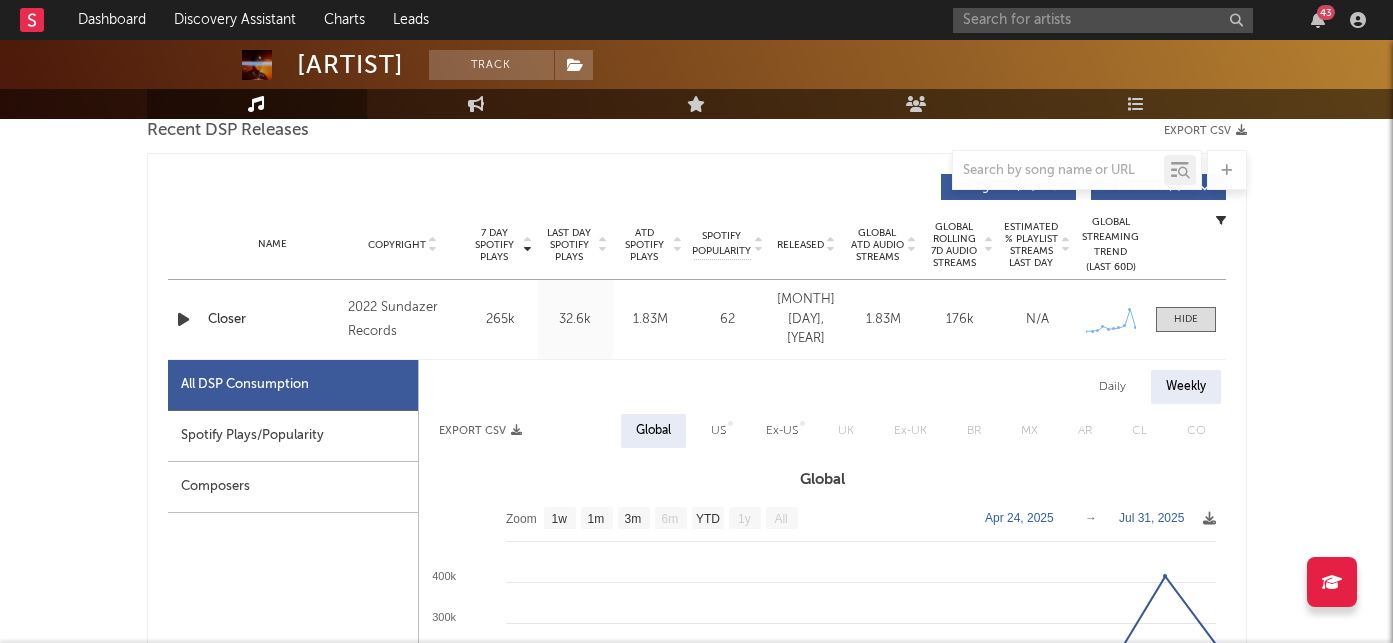 scroll, scrollTop: 745, scrollLeft: 0, axis: vertical 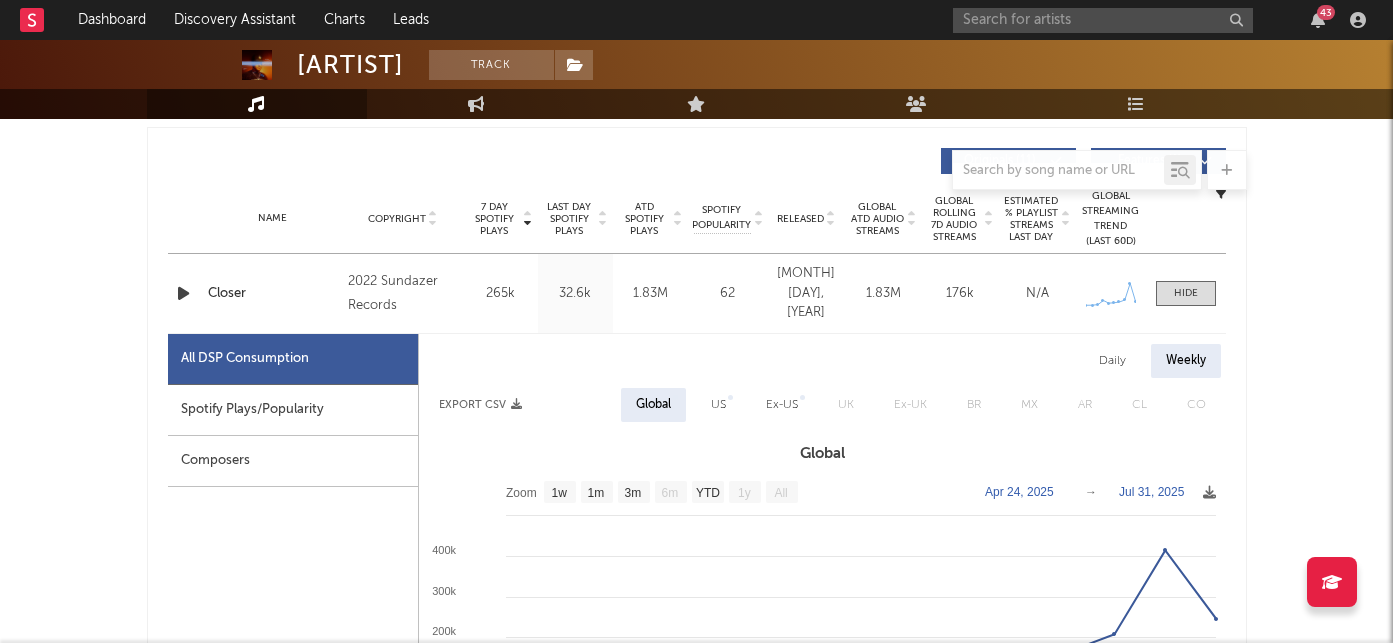 click on "Spotify Plays/Popularity" at bounding box center [293, 410] 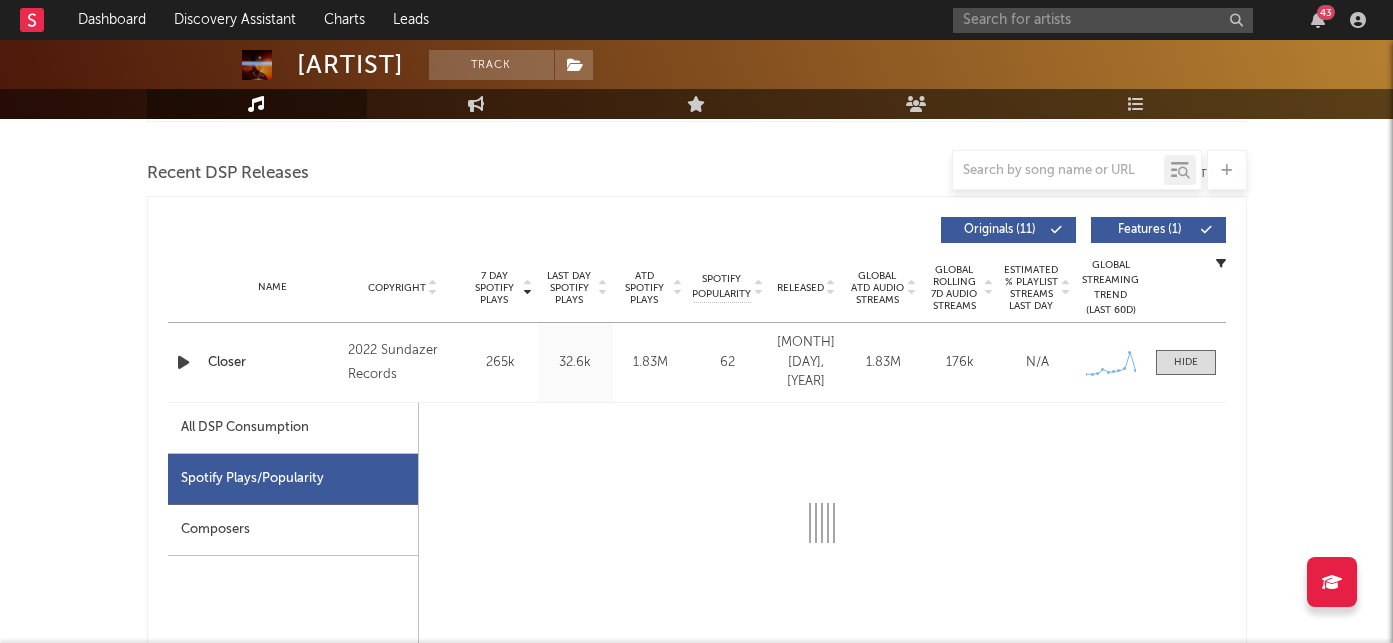 scroll, scrollTop: 621, scrollLeft: 0, axis: vertical 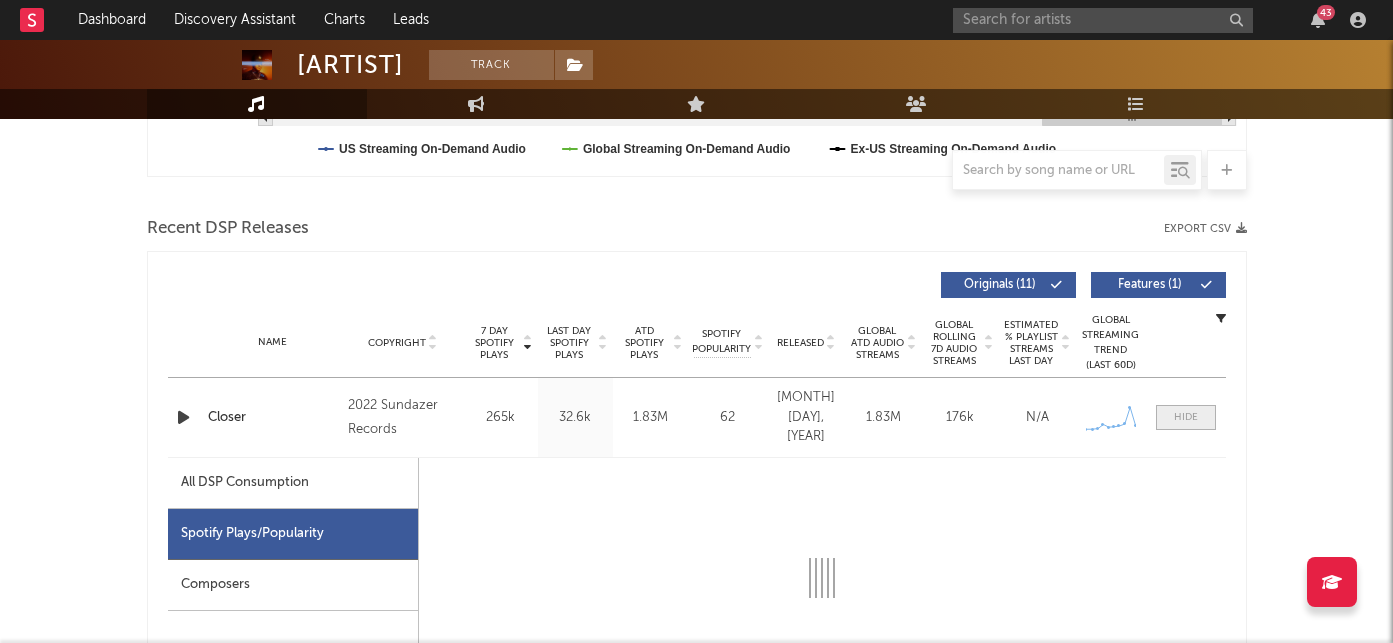 click at bounding box center [1186, 417] 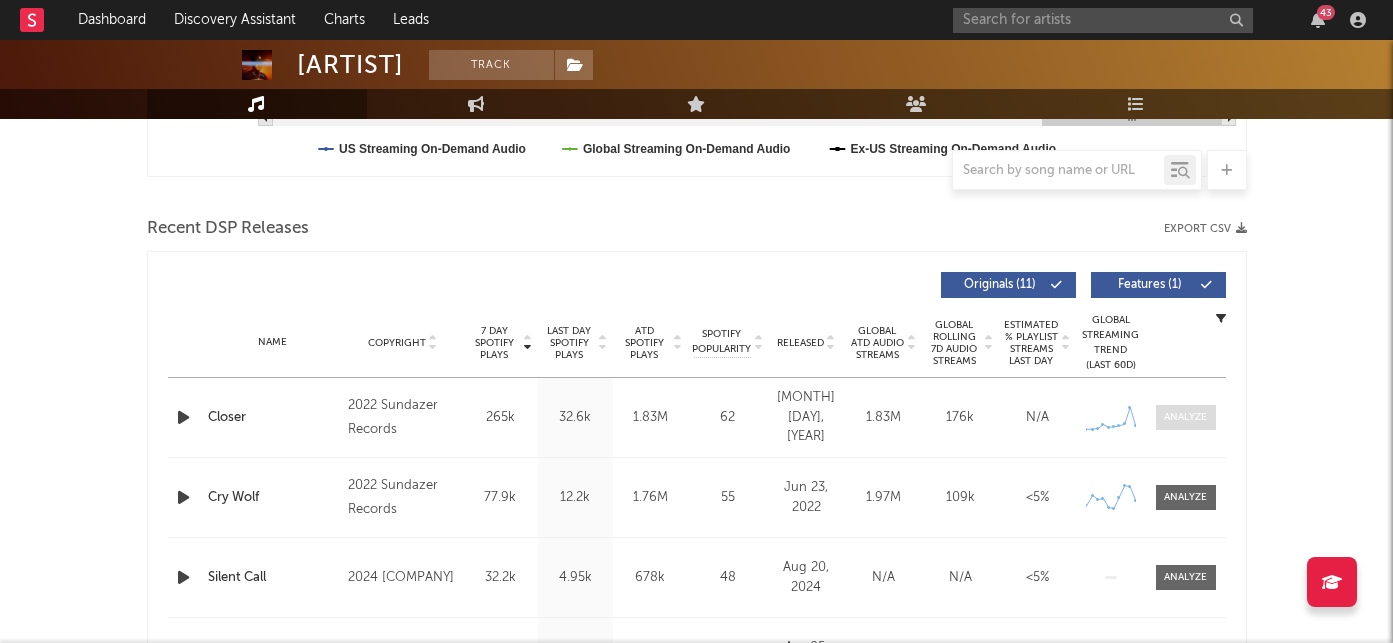 click at bounding box center (1185, 417) 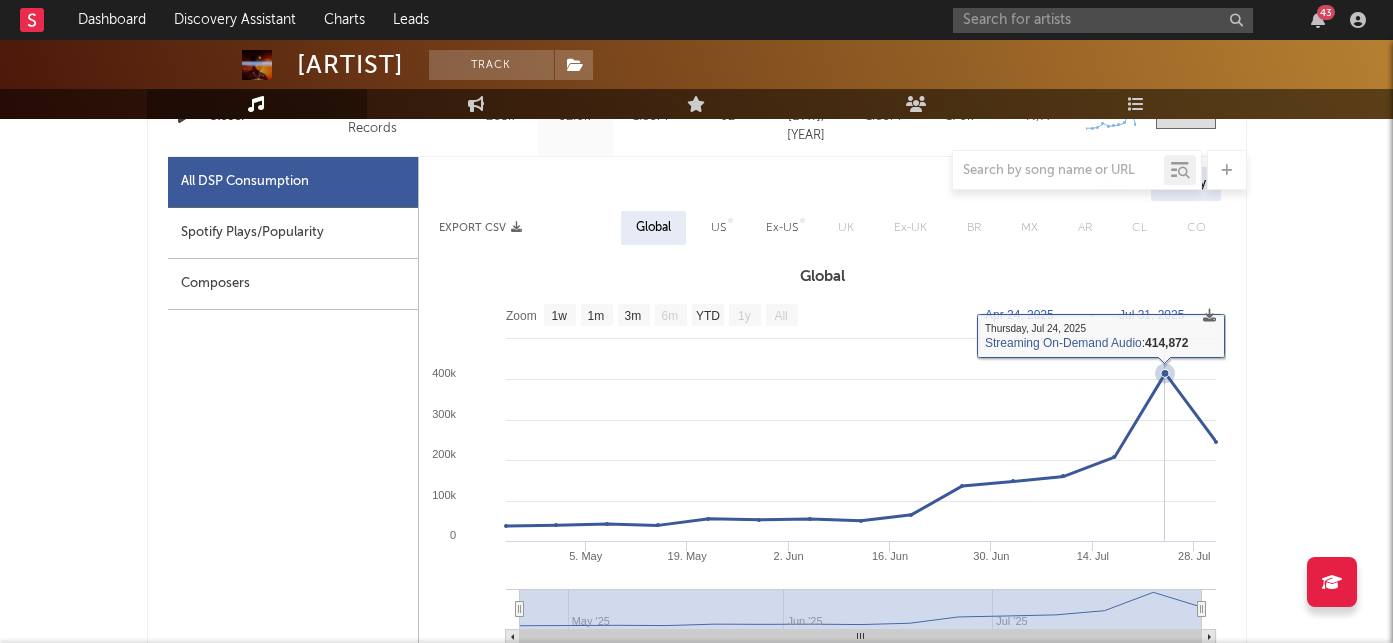 scroll, scrollTop: 875, scrollLeft: 0, axis: vertical 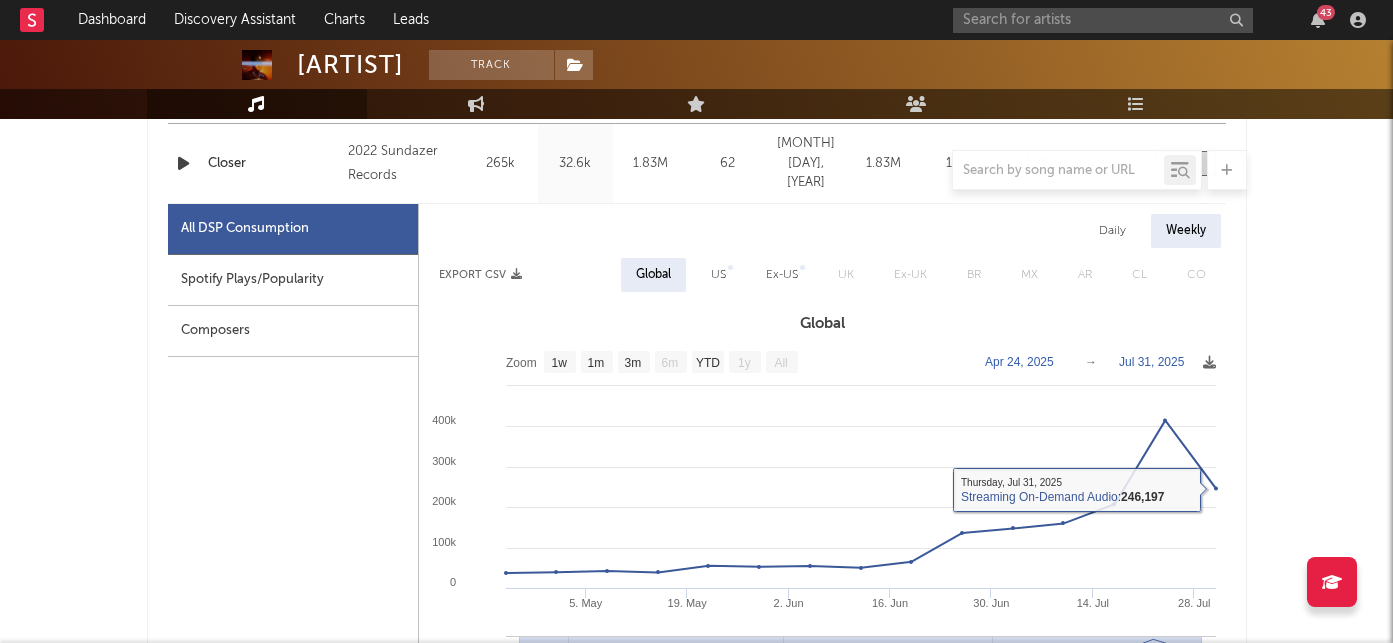 click on "Daily" at bounding box center (1112, 231) 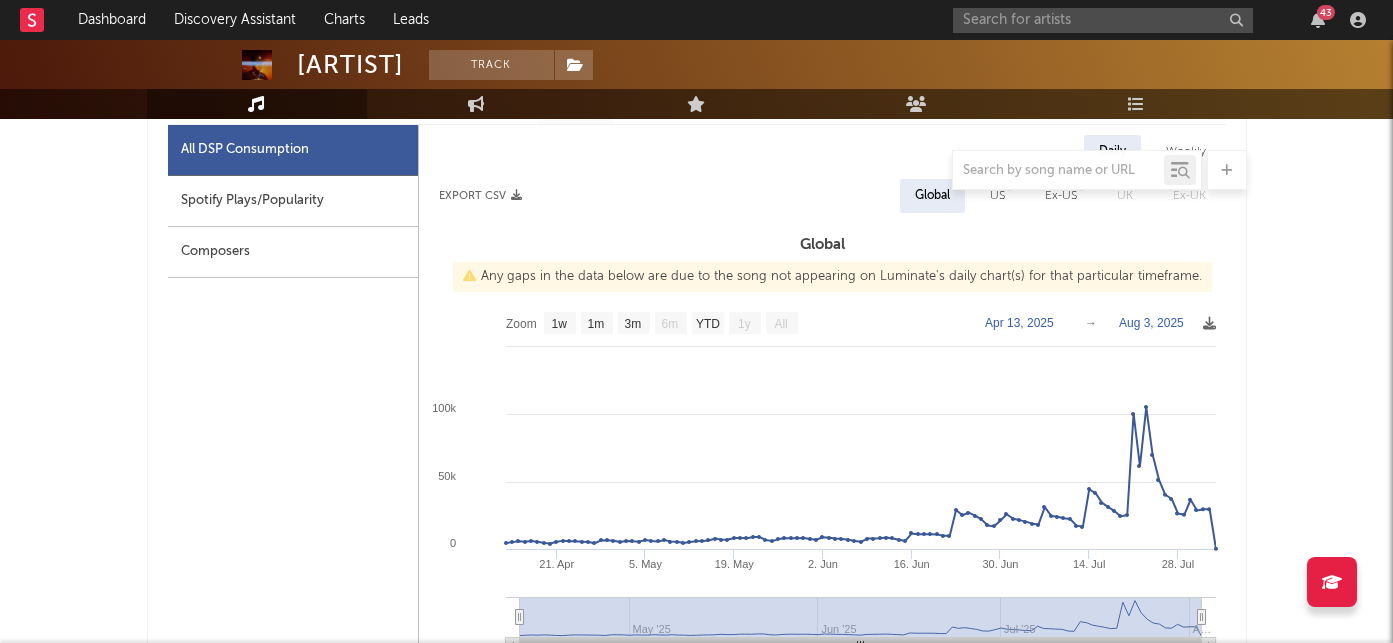 scroll, scrollTop: 744, scrollLeft: 0, axis: vertical 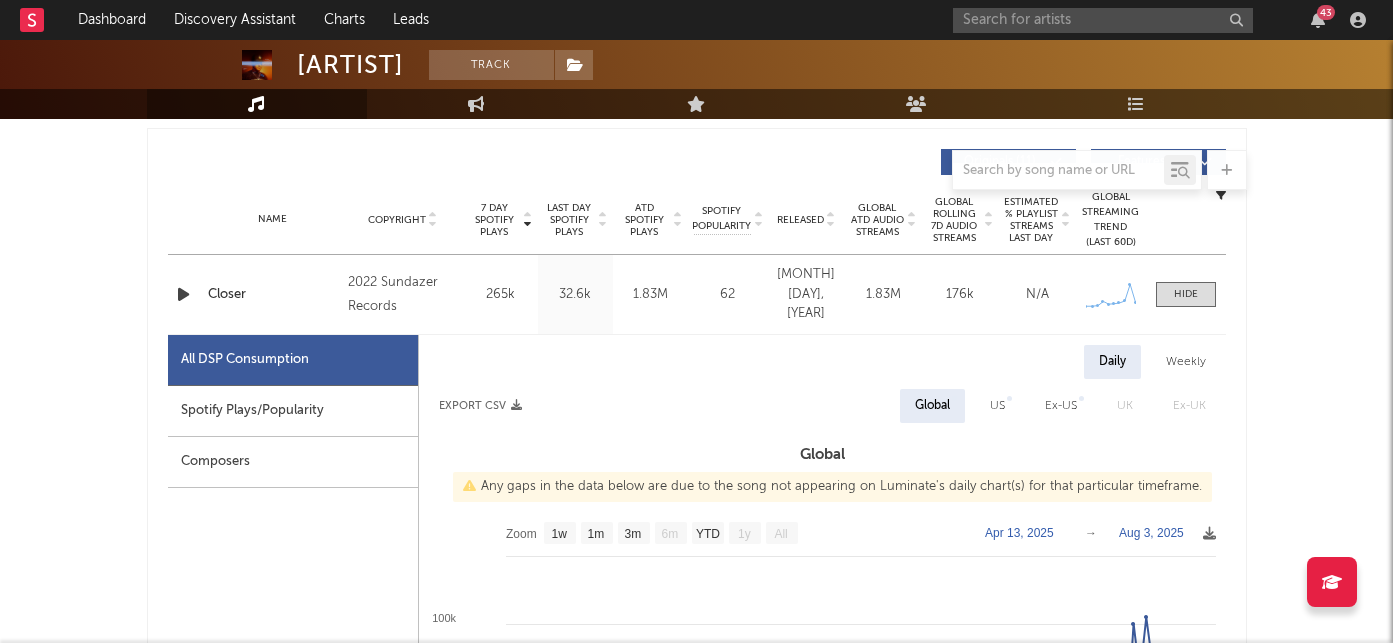 click on "Spotify Plays/Popularity" at bounding box center [293, 411] 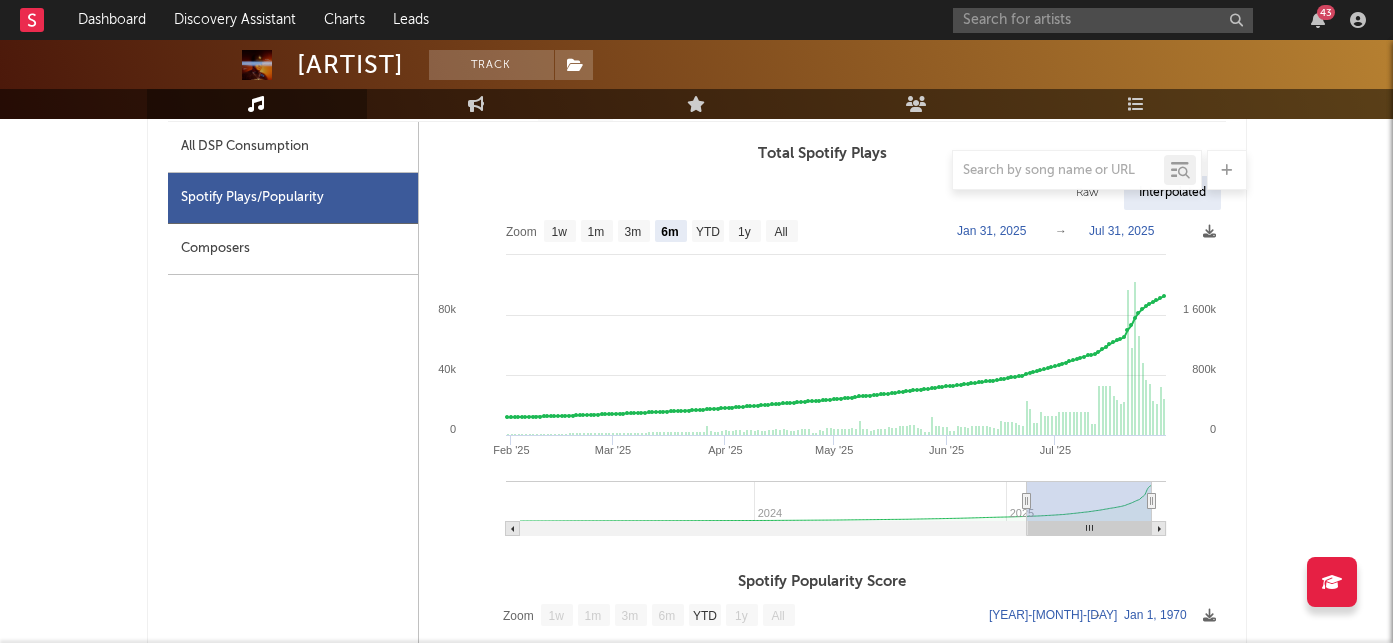 scroll, scrollTop: 1014, scrollLeft: 0, axis: vertical 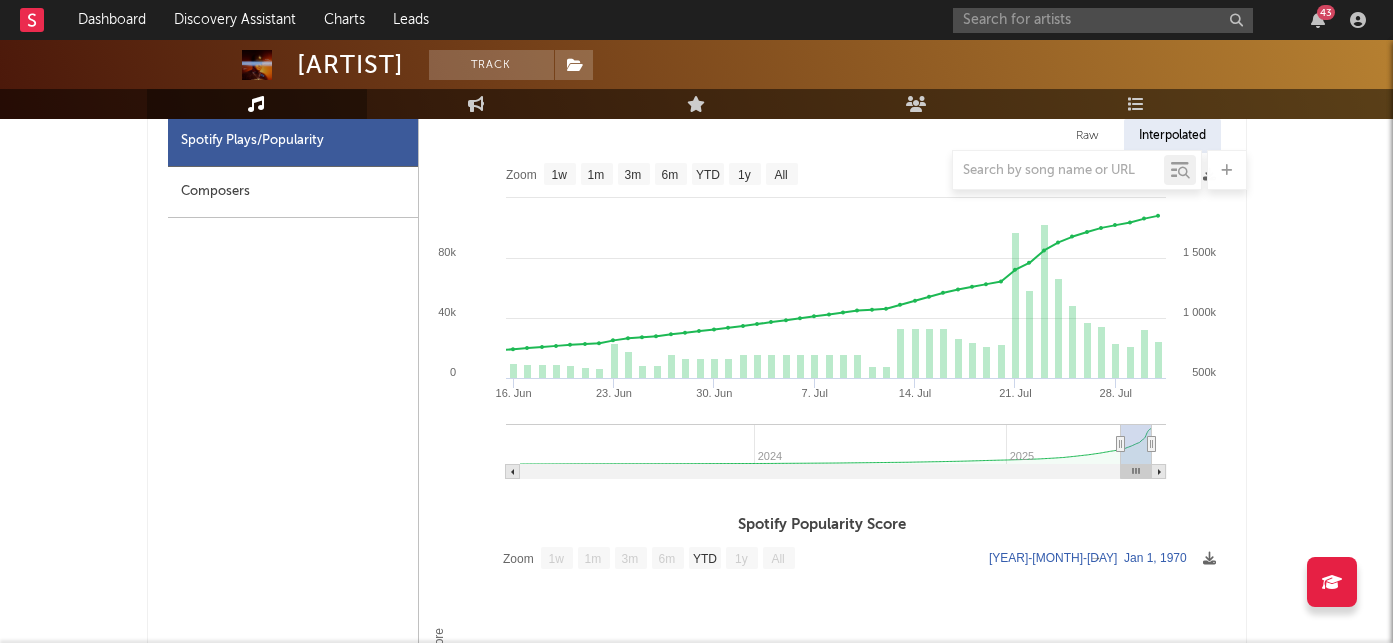 type on "2025-06-17" 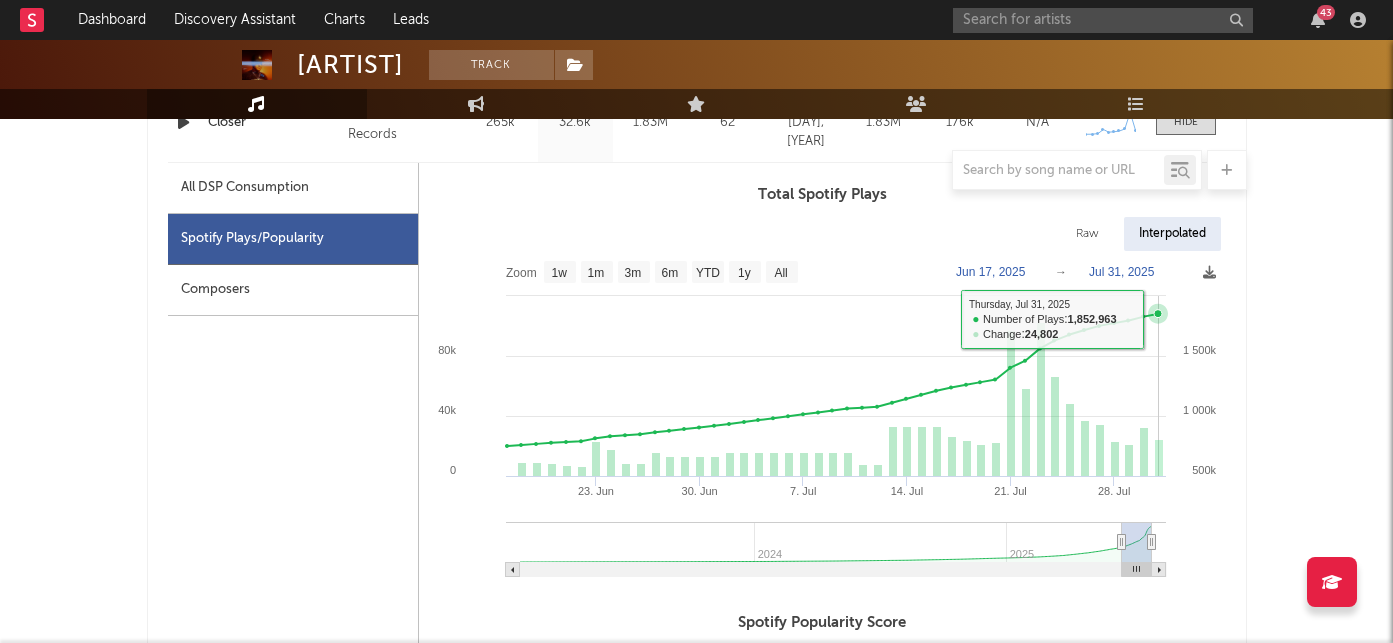 scroll, scrollTop: 922, scrollLeft: 0, axis: vertical 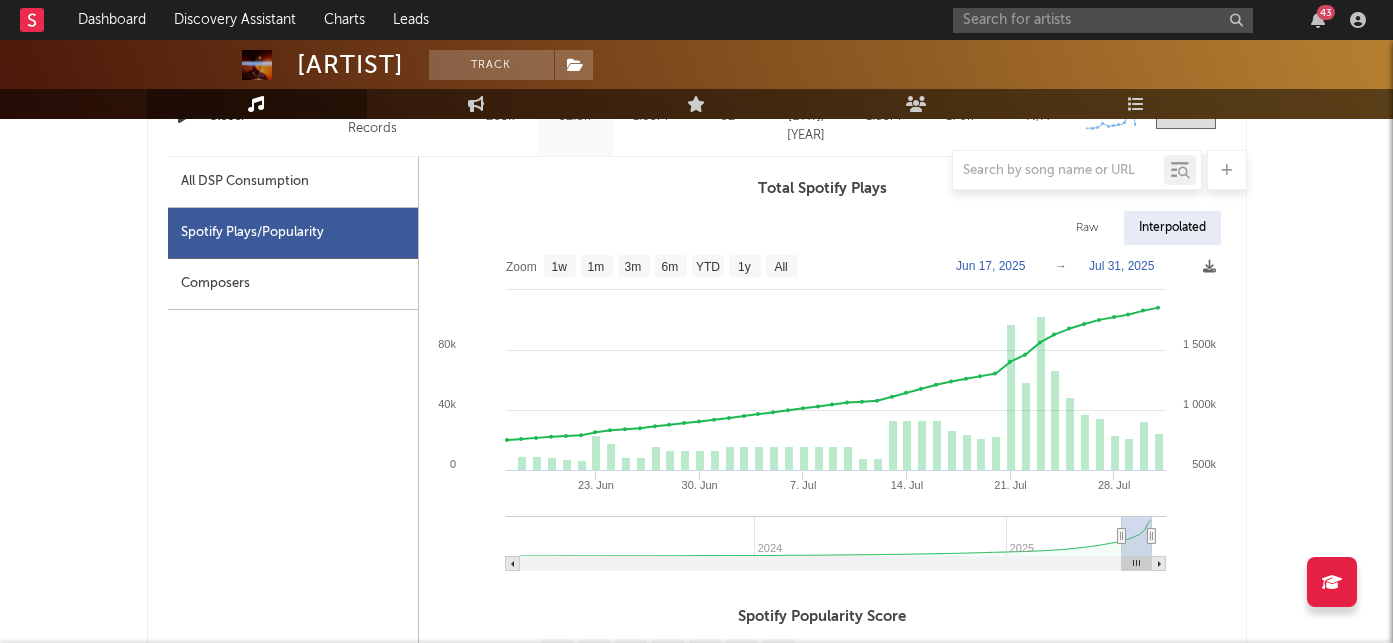 drag, startPoint x: 1150, startPoint y: 532, endPoint x: 1209, endPoint y: 536, distance: 59.135437 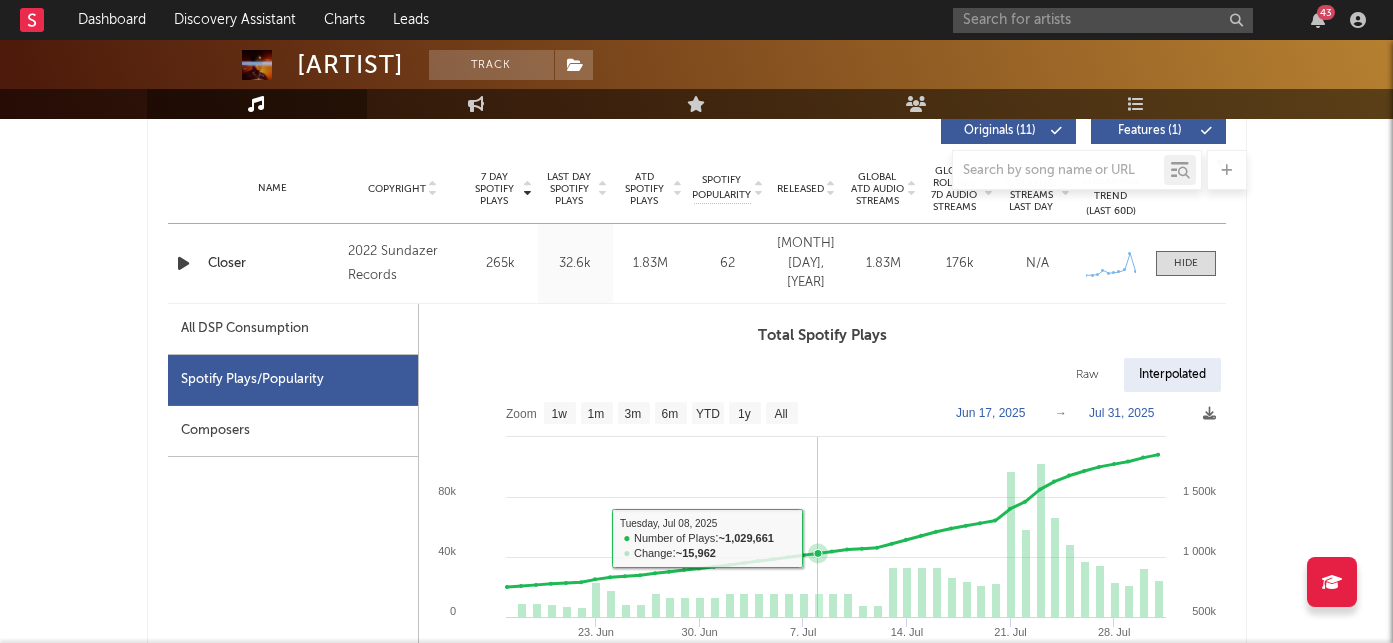 scroll, scrollTop: 764, scrollLeft: 0, axis: vertical 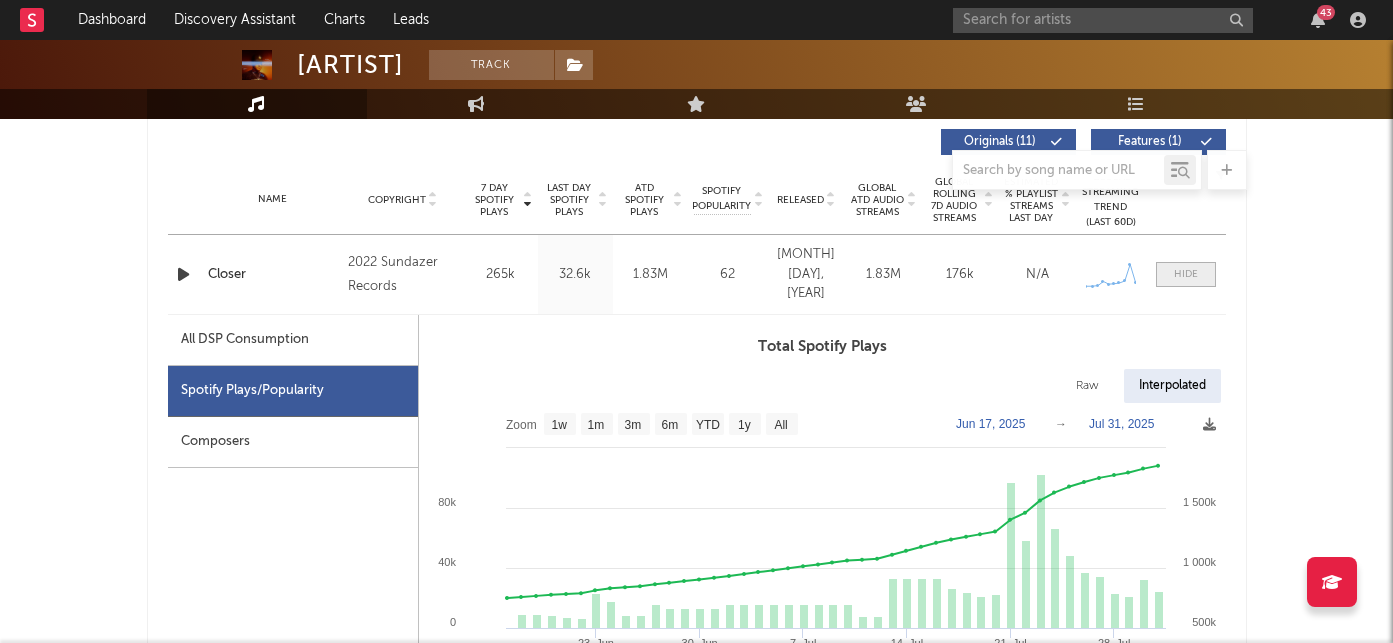 click at bounding box center [1186, 274] 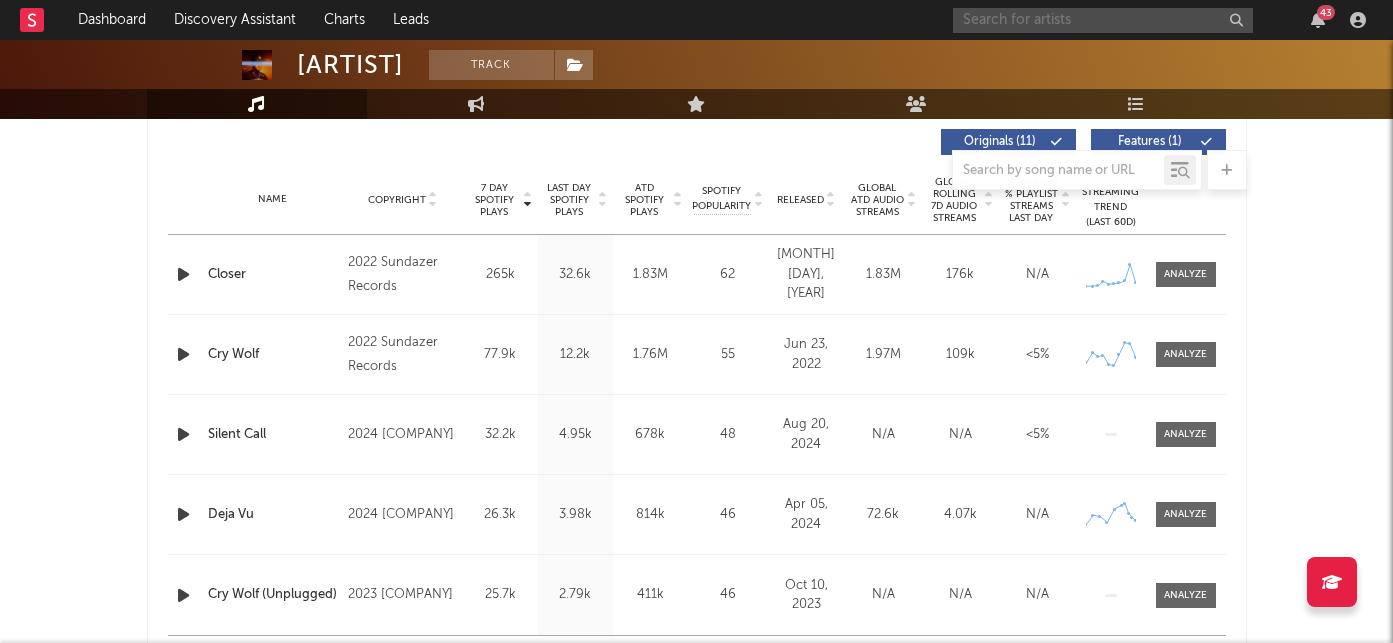 click at bounding box center [1103, 20] 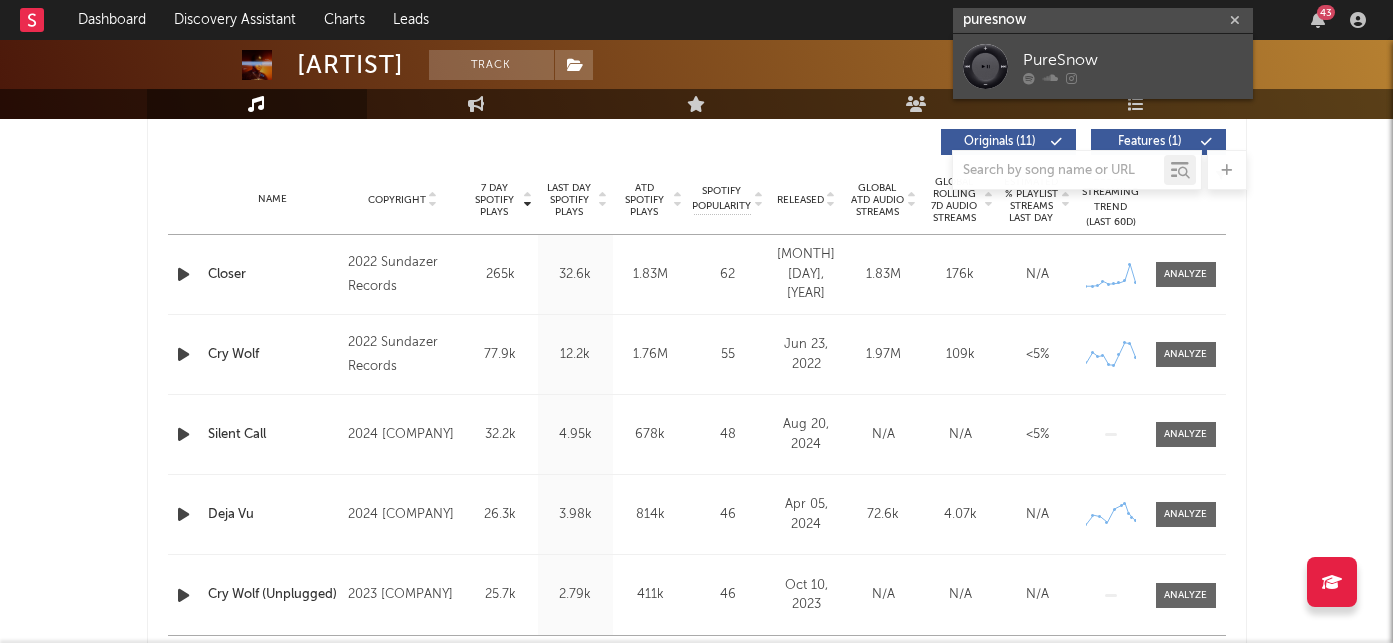 type on "puresnow" 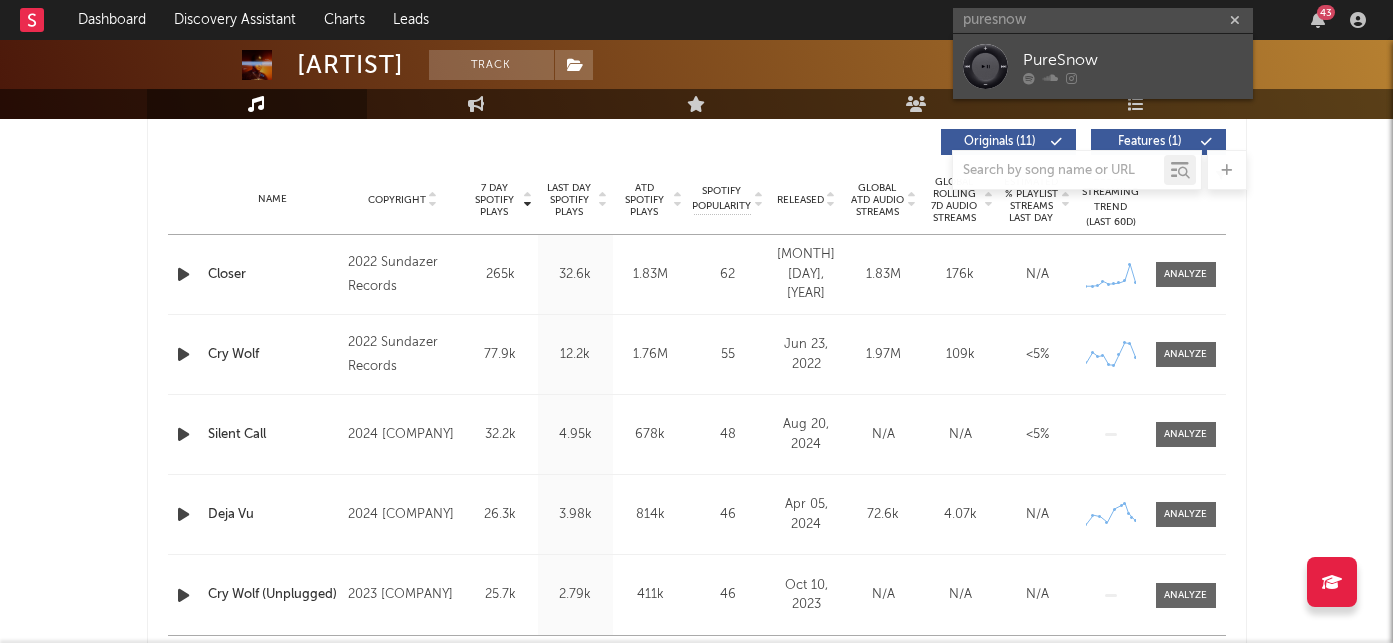 click on "PureSnow" at bounding box center [1133, 60] 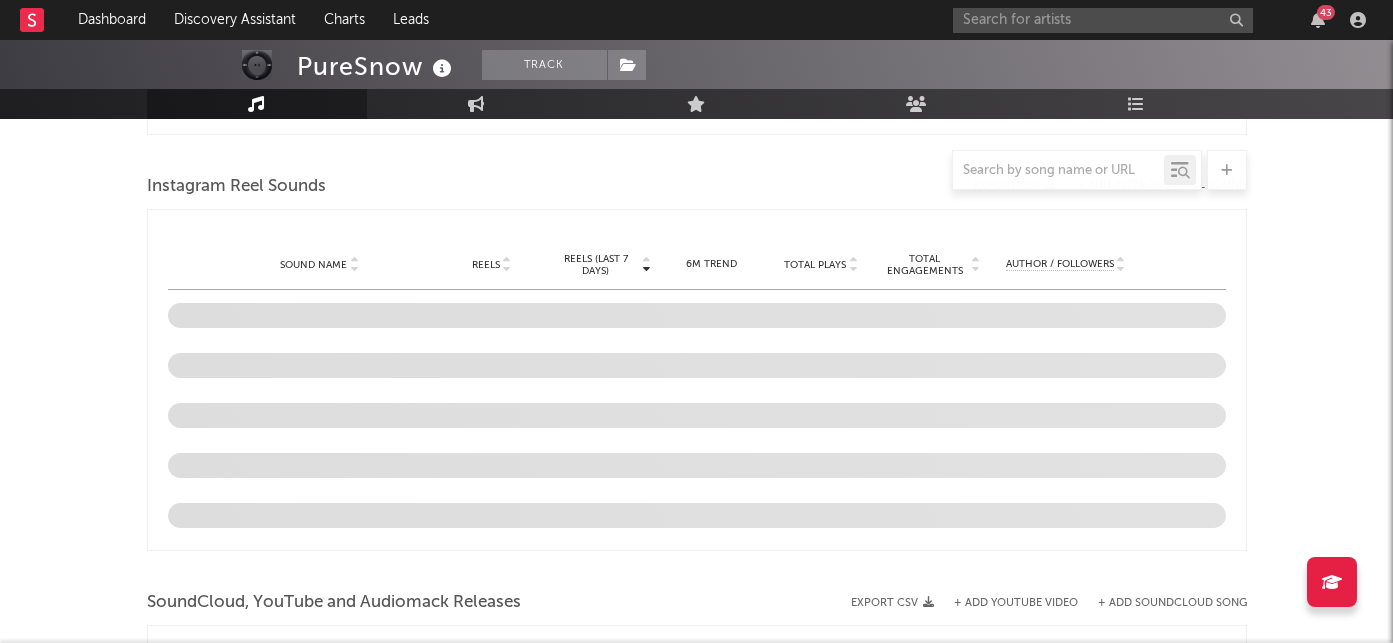 select on "1w" 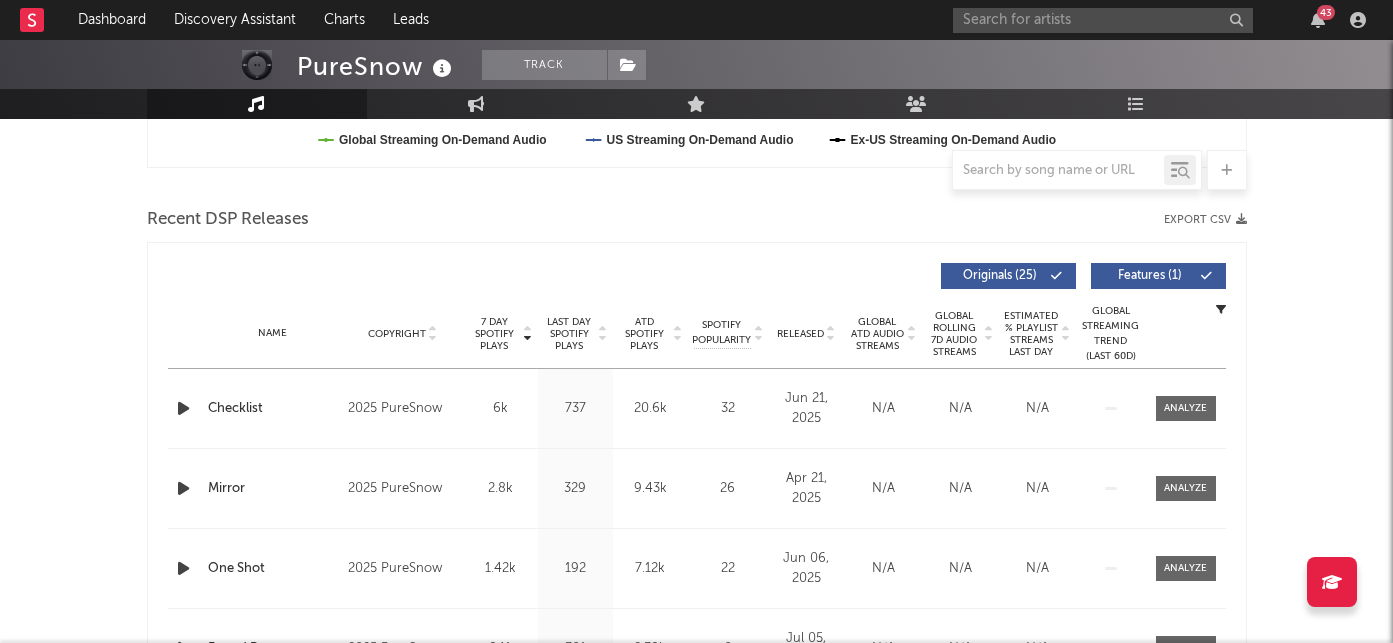scroll, scrollTop: 715, scrollLeft: 0, axis: vertical 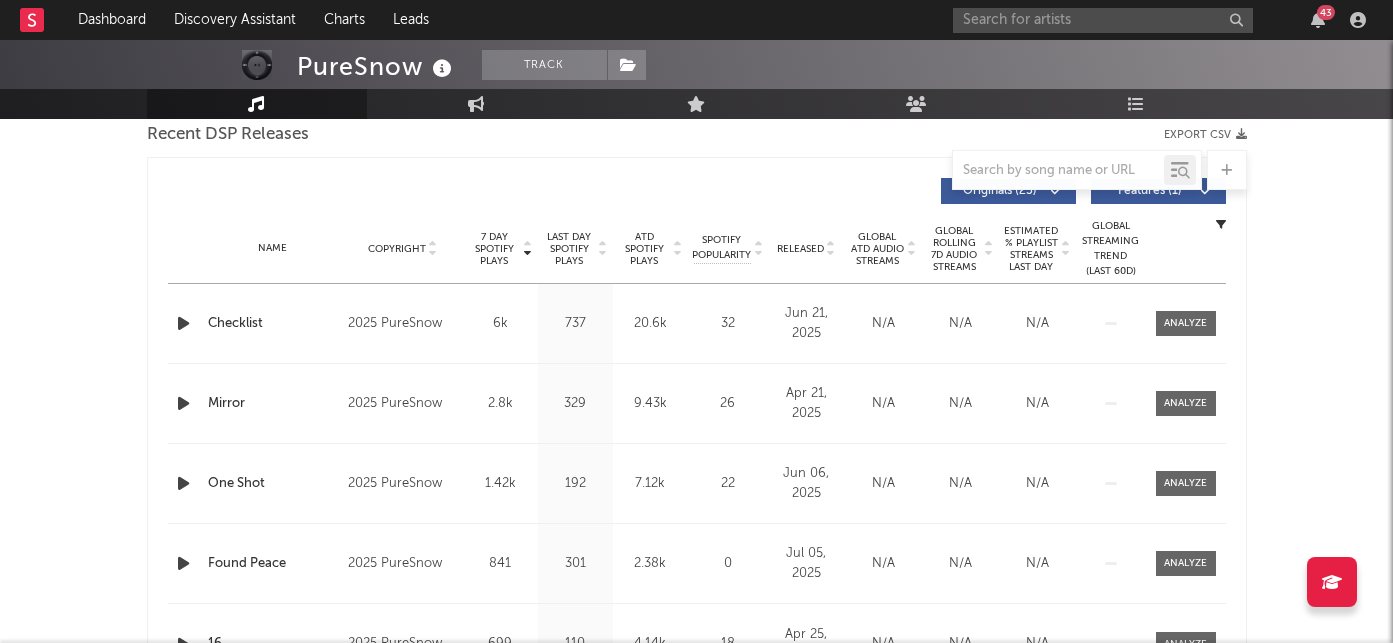 click at bounding box center [183, 323] 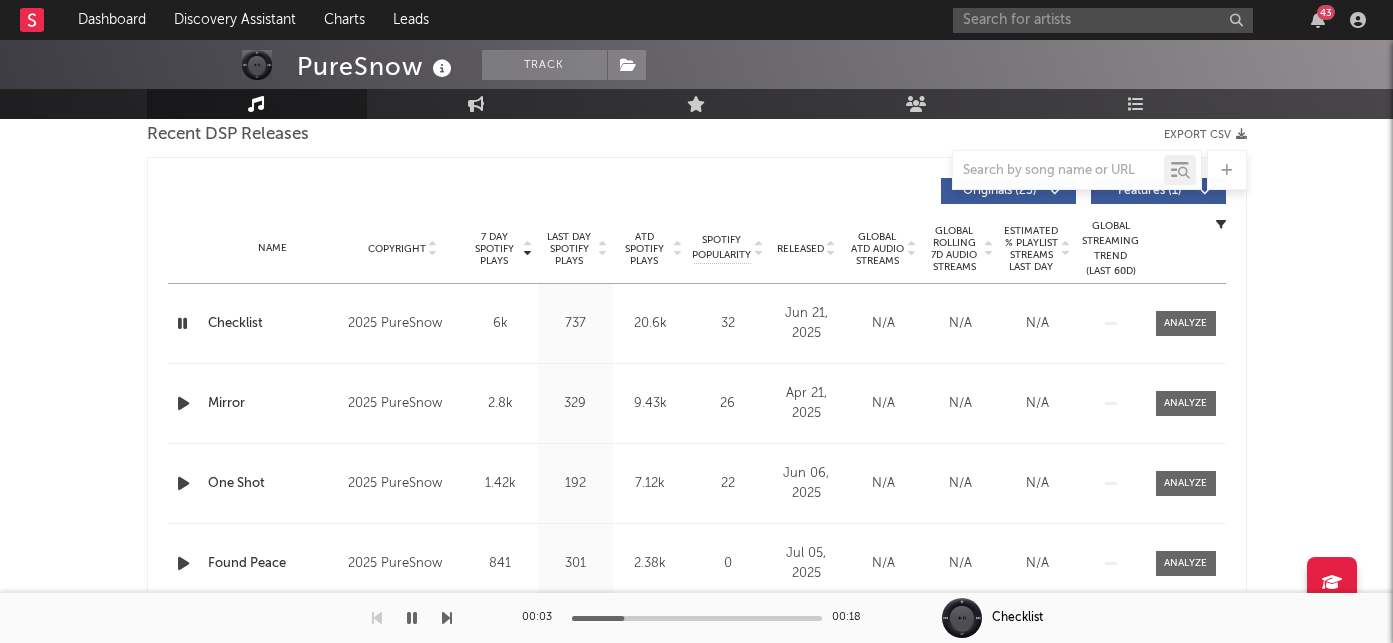 click at bounding box center (182, 323) 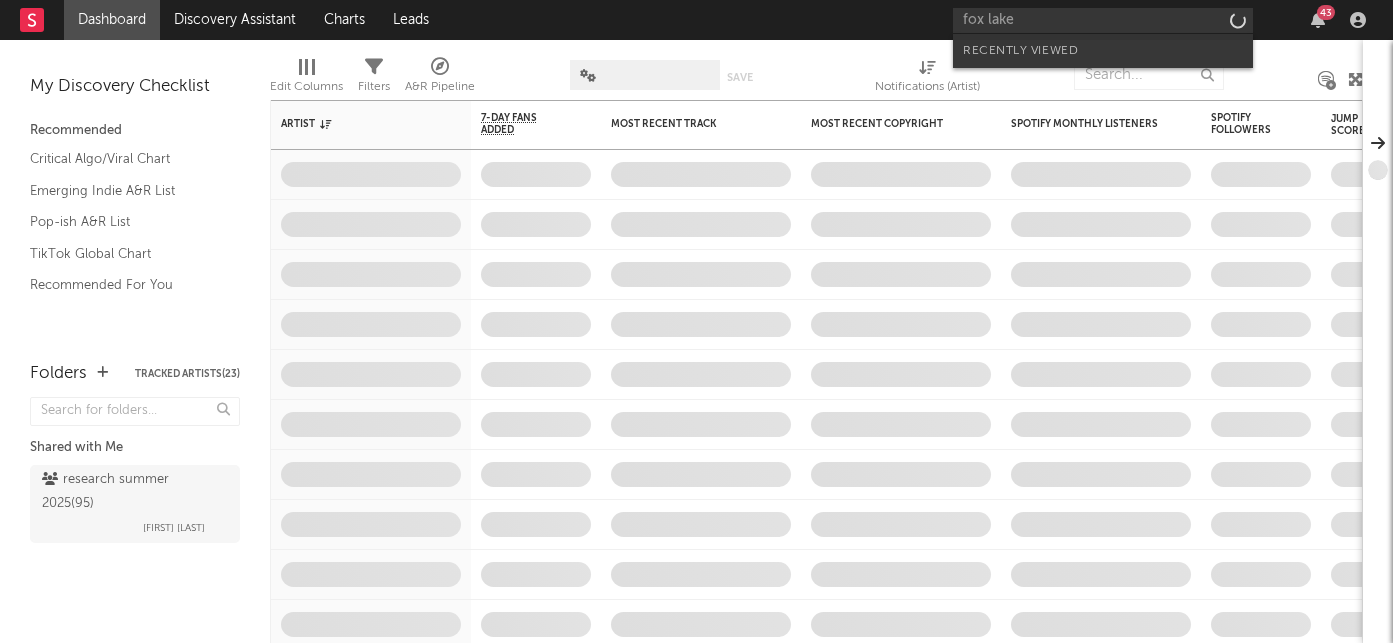 scroll, scrollTop: 0, scrollLeft: 0, axis: both 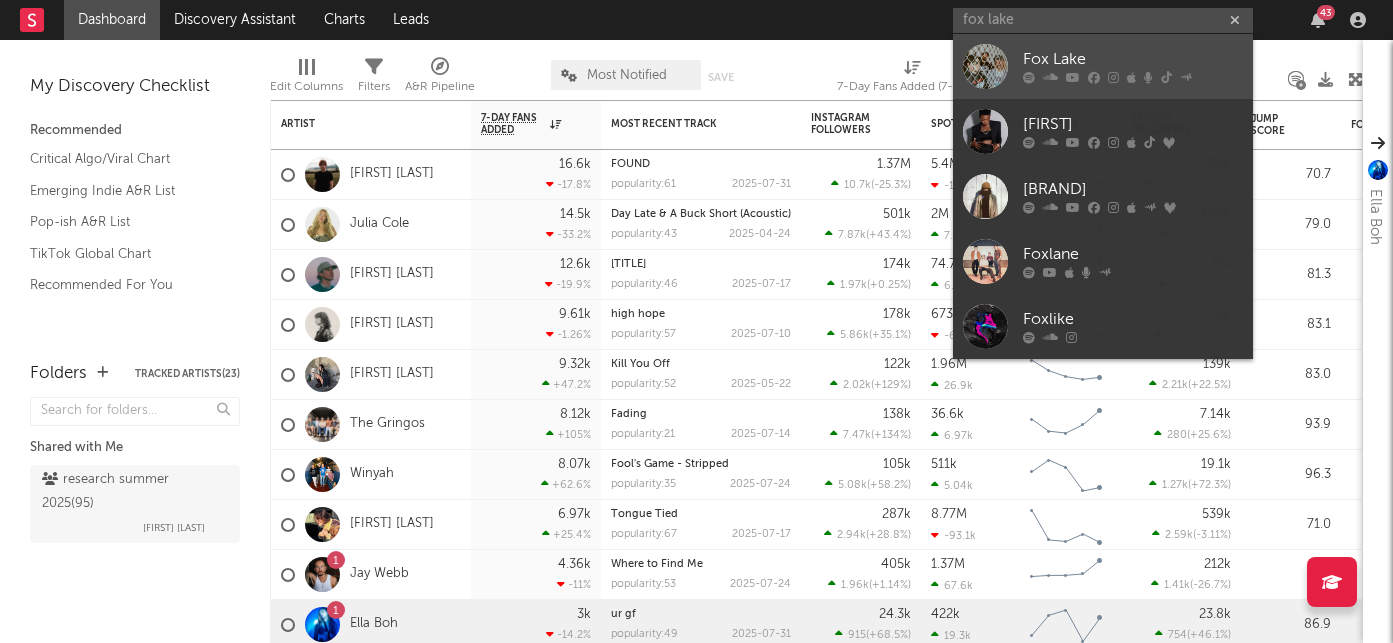 type on "fox lake" 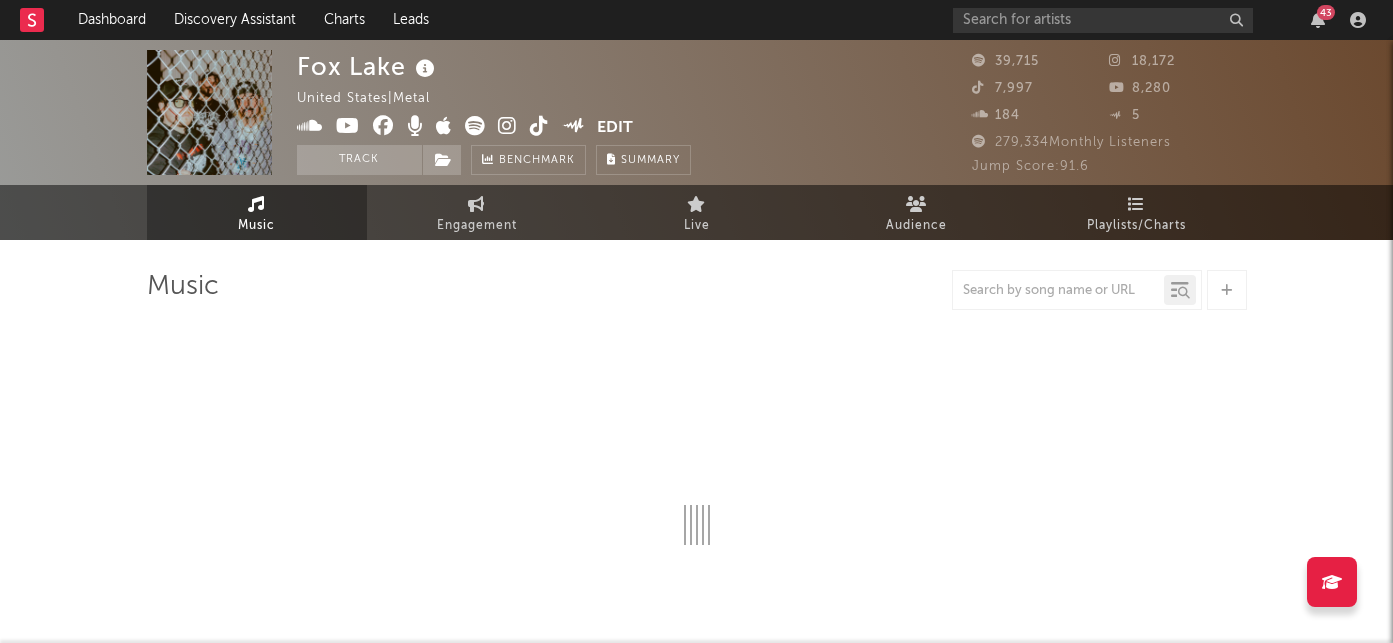 select on "6m" 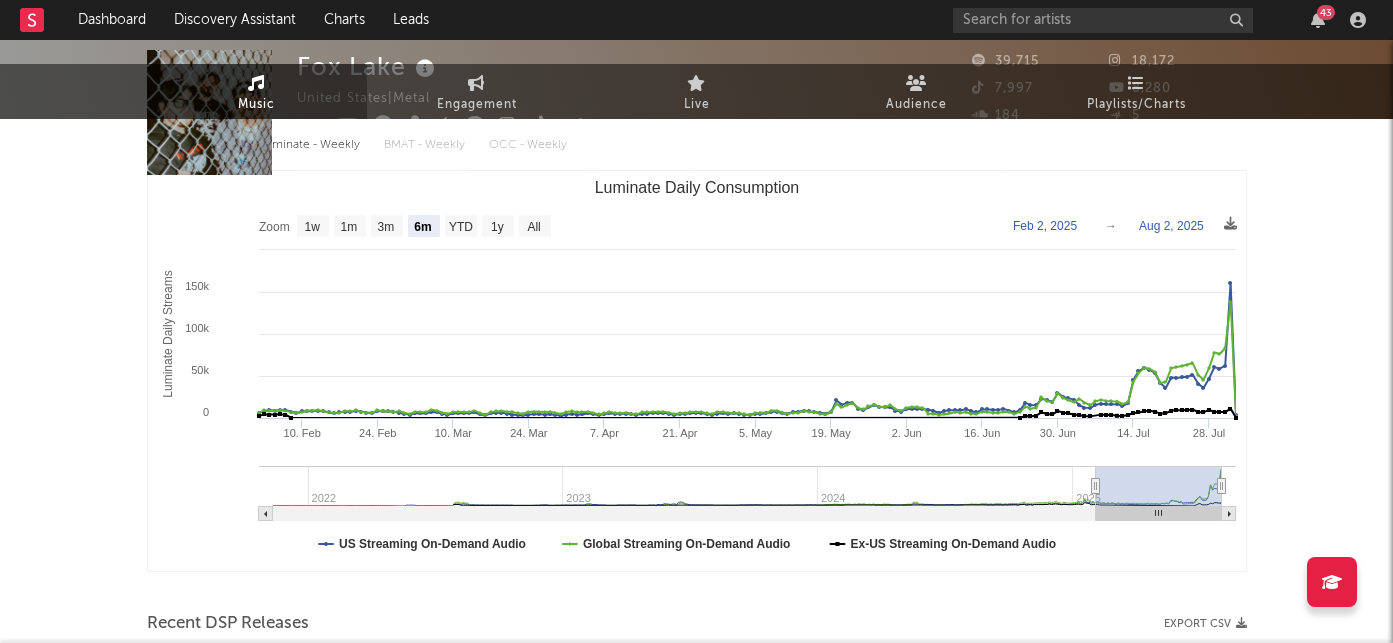 scroll, scrollTop: 0, scrollLeft: 0, axis: both 